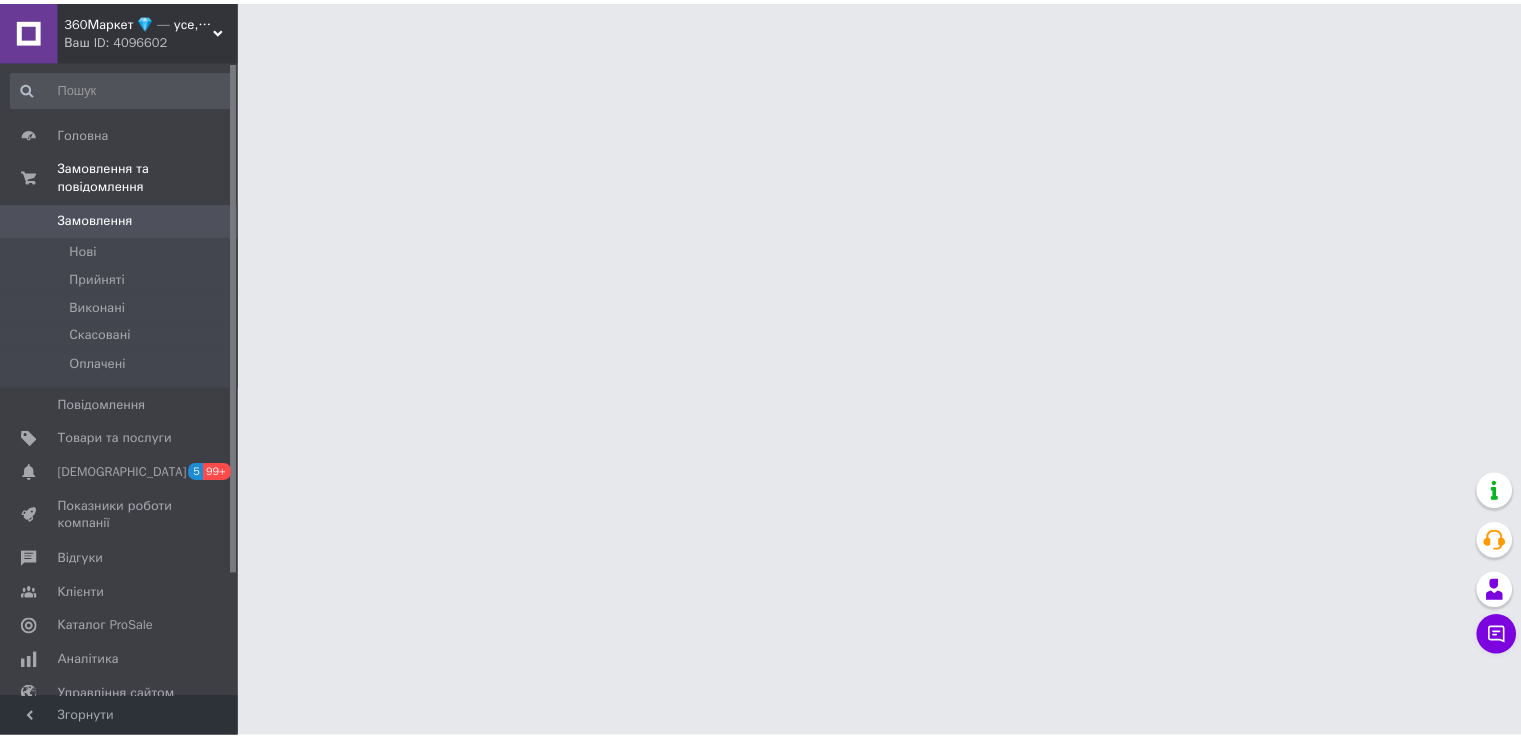 scroll, scrollTop: 0, scrollLeft: 0, axis: both 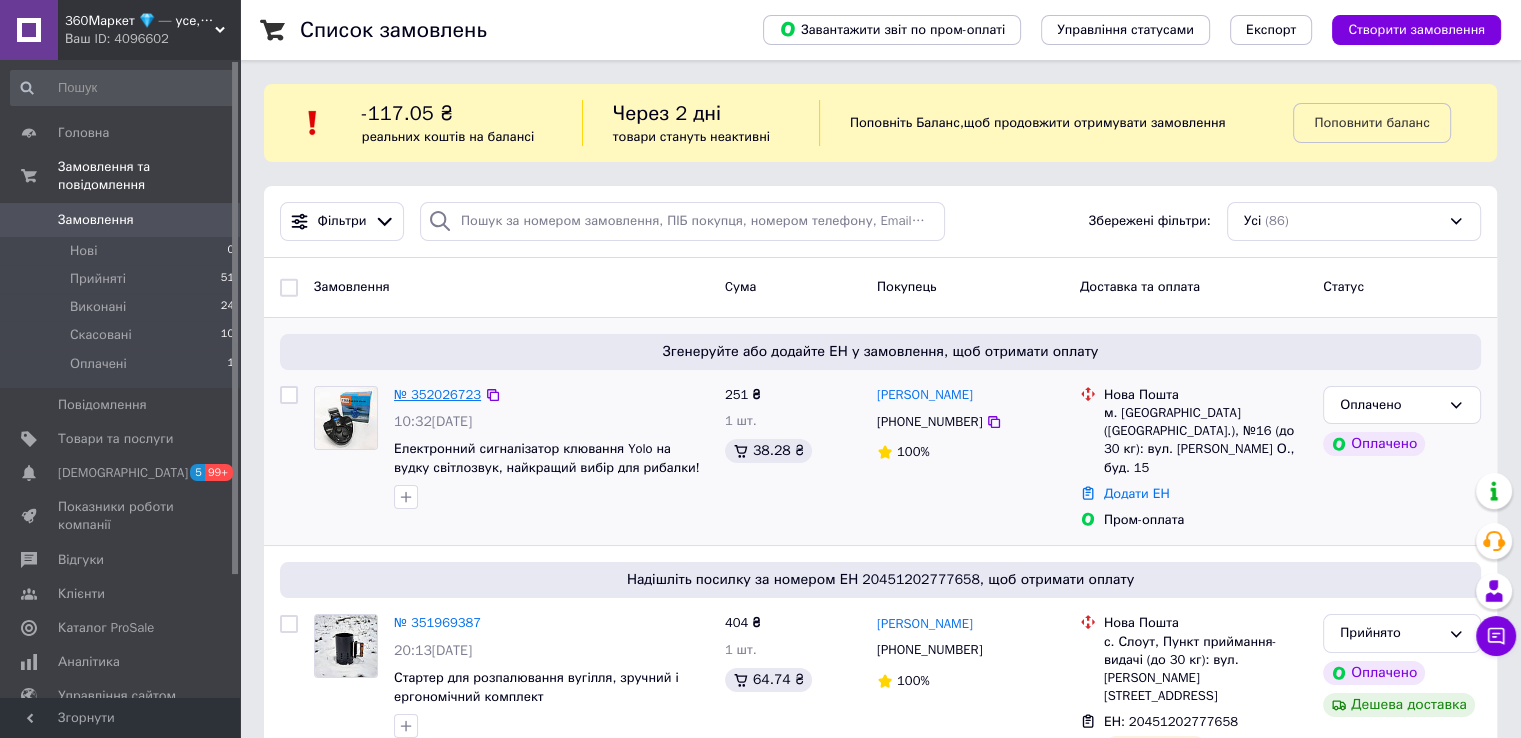 click on "№ 352026723" at bounding box center (437, 394) 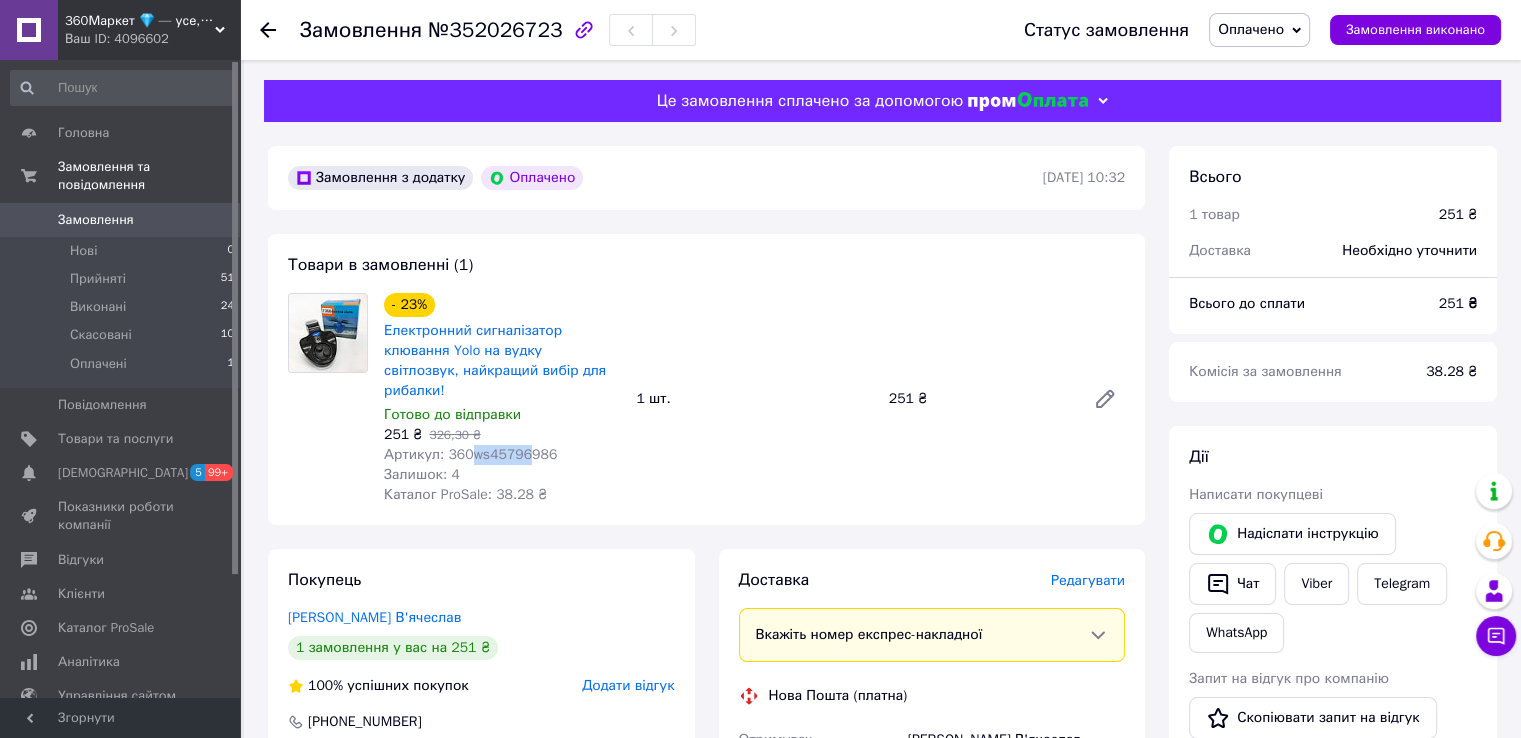 drag, startPoint x: 463, startPoint y: 436, endPoint x: 521, endPoint y: 437, distance: 58.00862 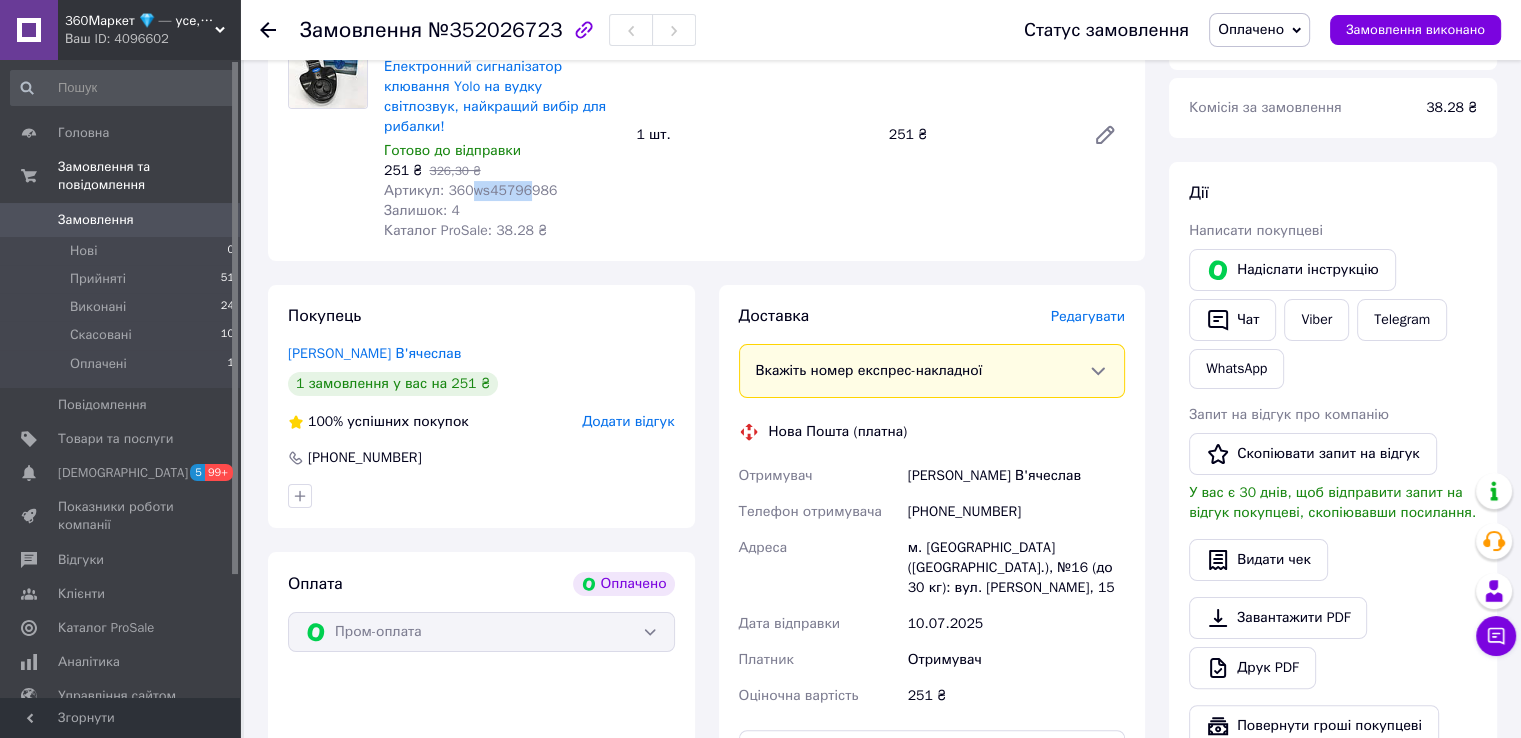 scroll, scrollTop: 300, scrollLeft: 0, axis: vertical 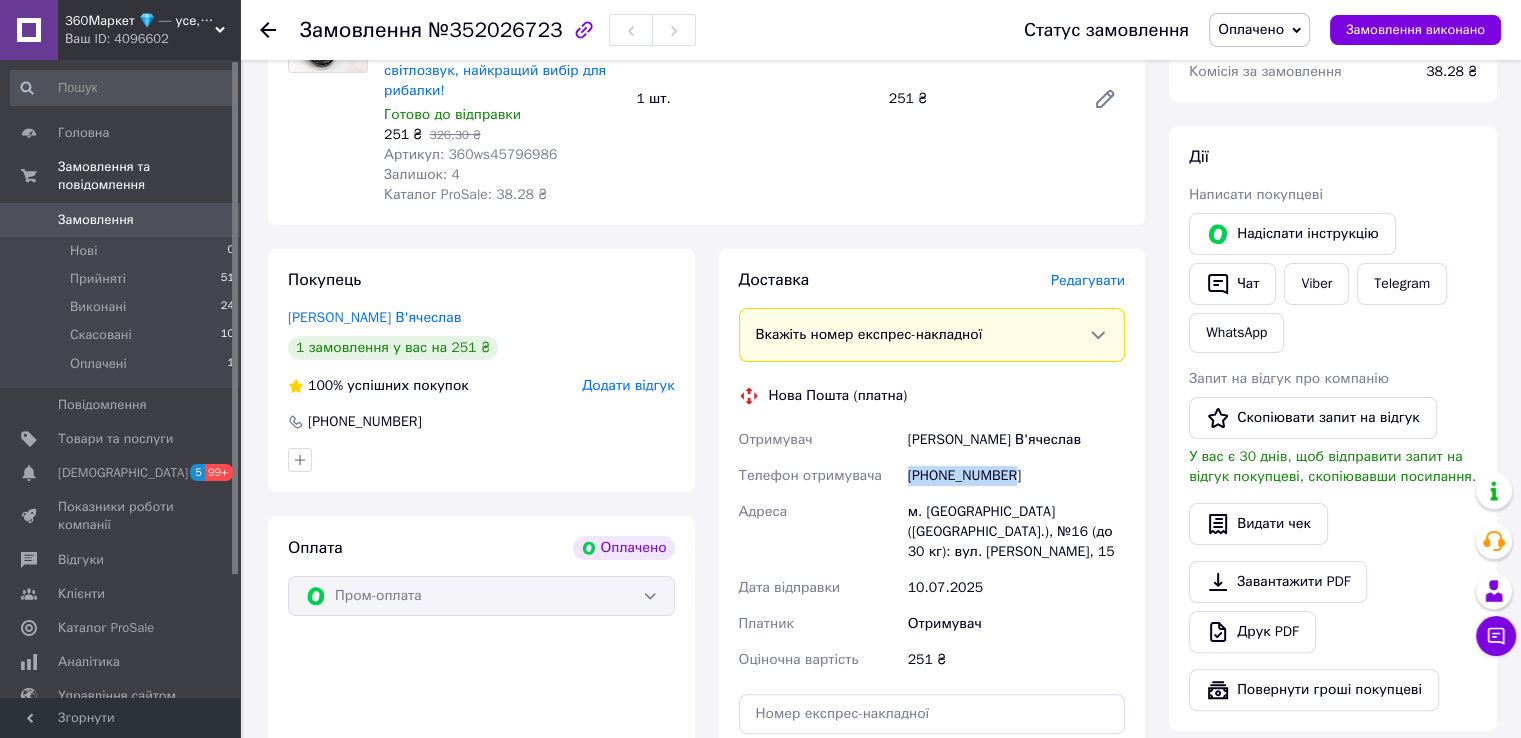 drag, startPoint x: 901, startPoint y: 454, endPoint x: 1073, endPoint y: 449, distance: 172.07266 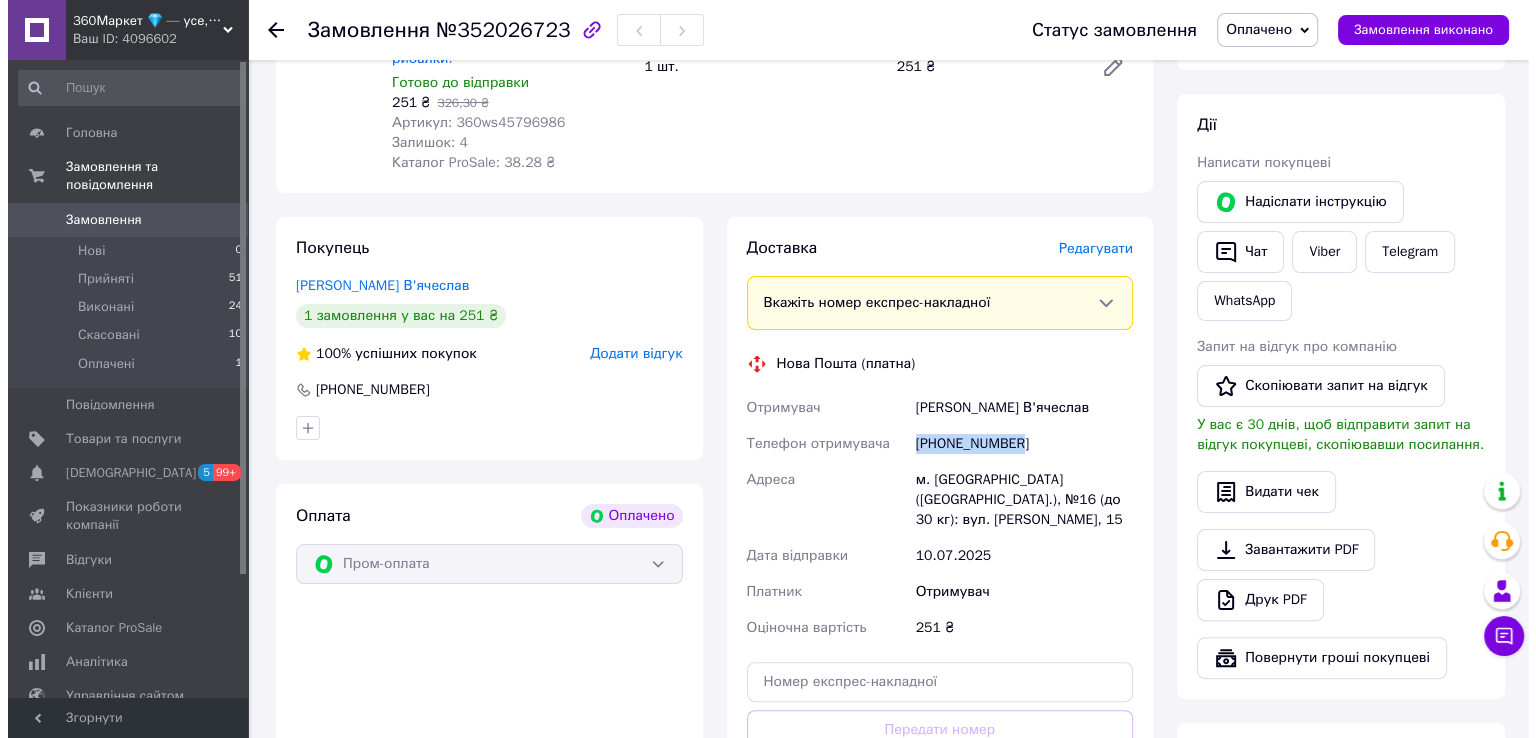 scroll, scrollTop: 400, scrollLeft: 0, axis: vertical 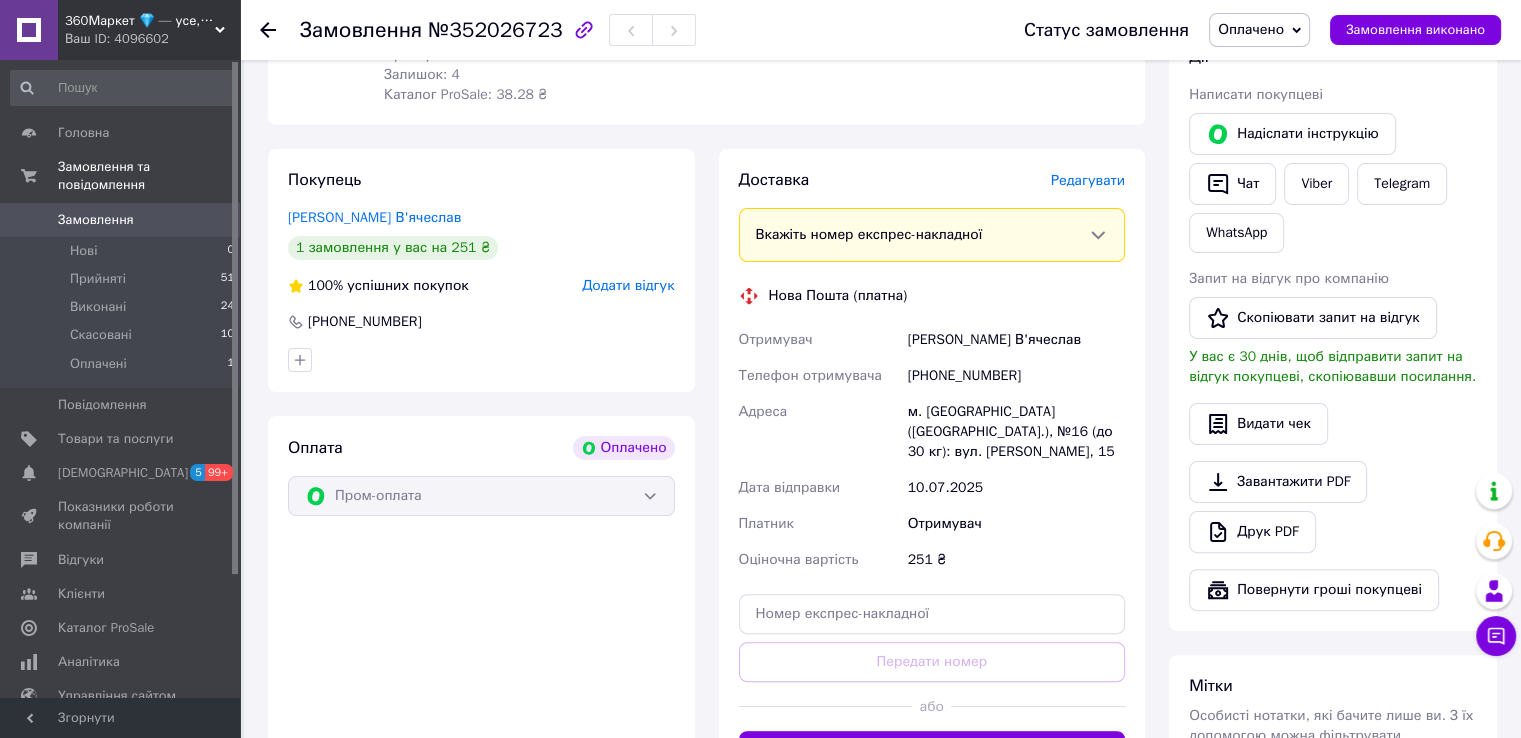 click on "Редагувати" at bounding box center (1088, 180) 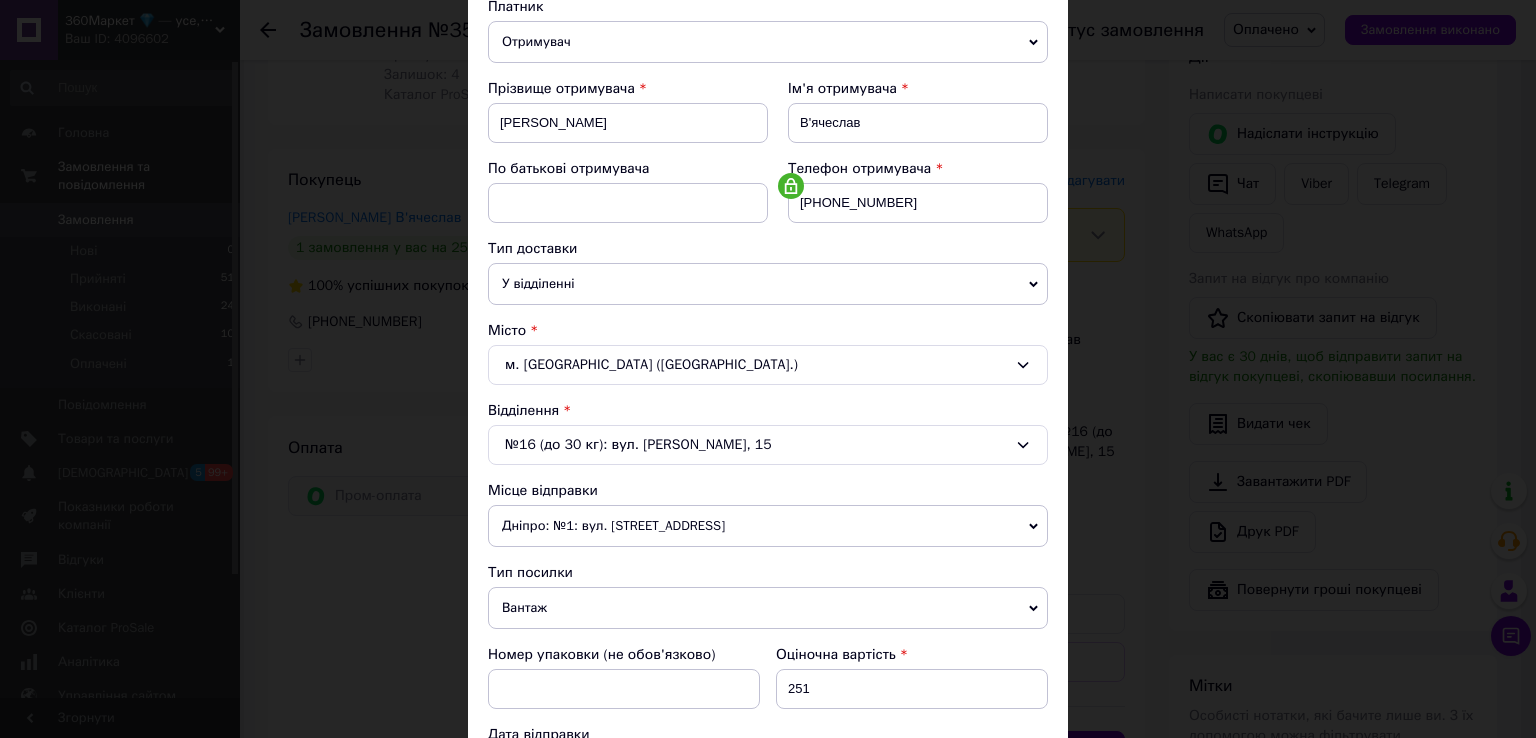 scroll, scrollTop: 300, scrollLeft: 0, axis: vertical 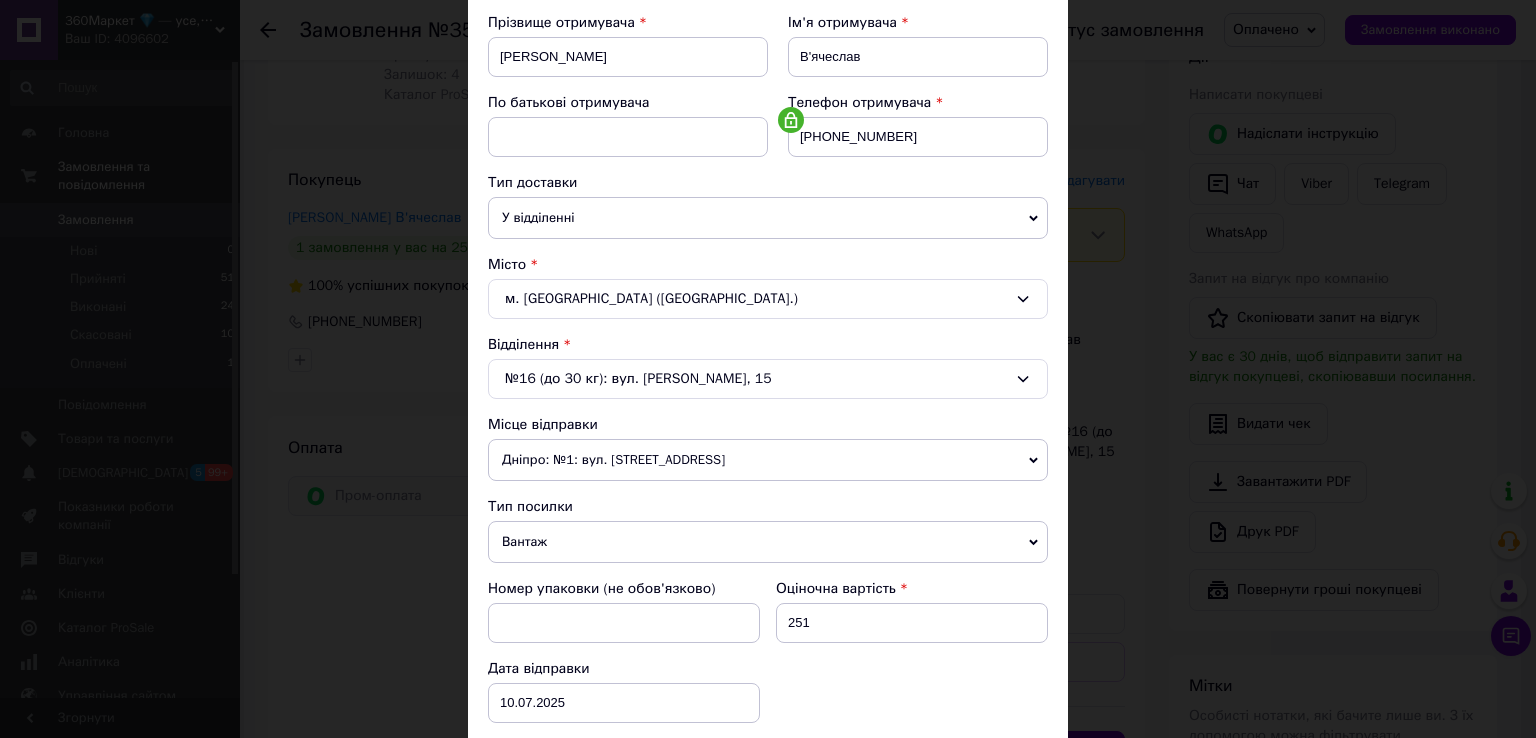 click on "Дніпро: №1: вул. Сонячна Набережна, 114" at bounding box center [768, 460] 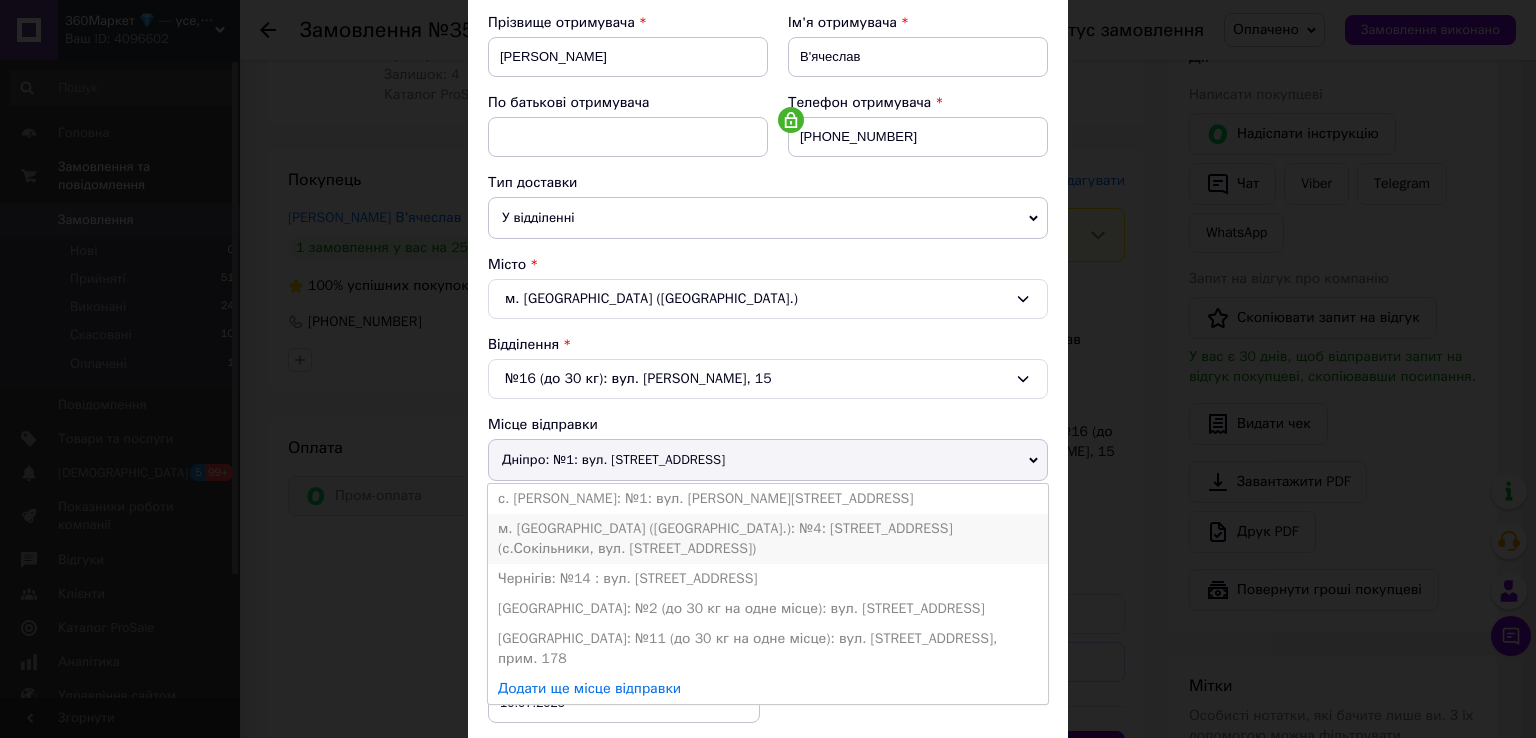 click on "м. Львів (Львівська обл.): №4: Трускавецька, 15 (с.Сокільники, вул. Львівська бічна,11)" at bounding box center (768, 539) 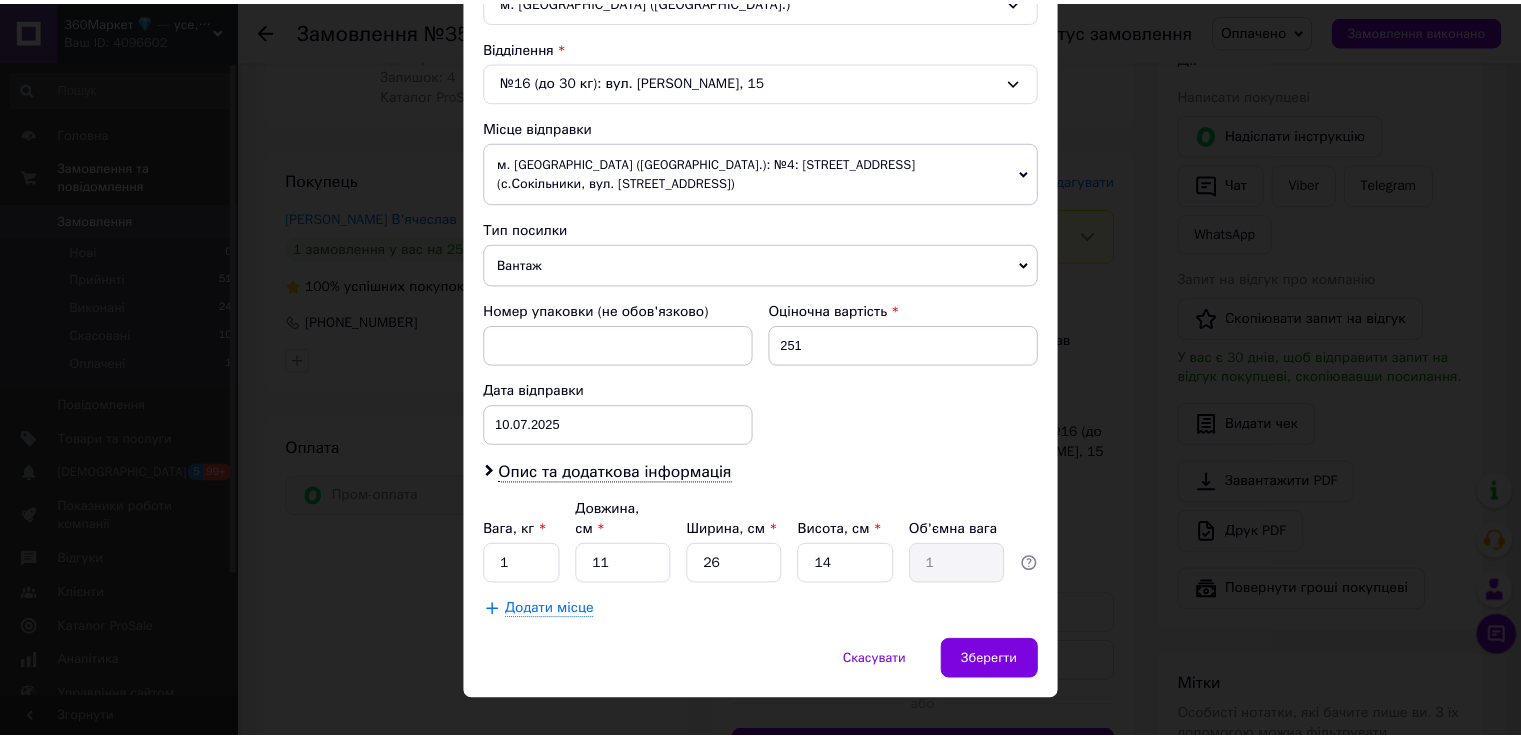 scroll, scrollTop: 604, scrollLeft: 0, axis: vertical 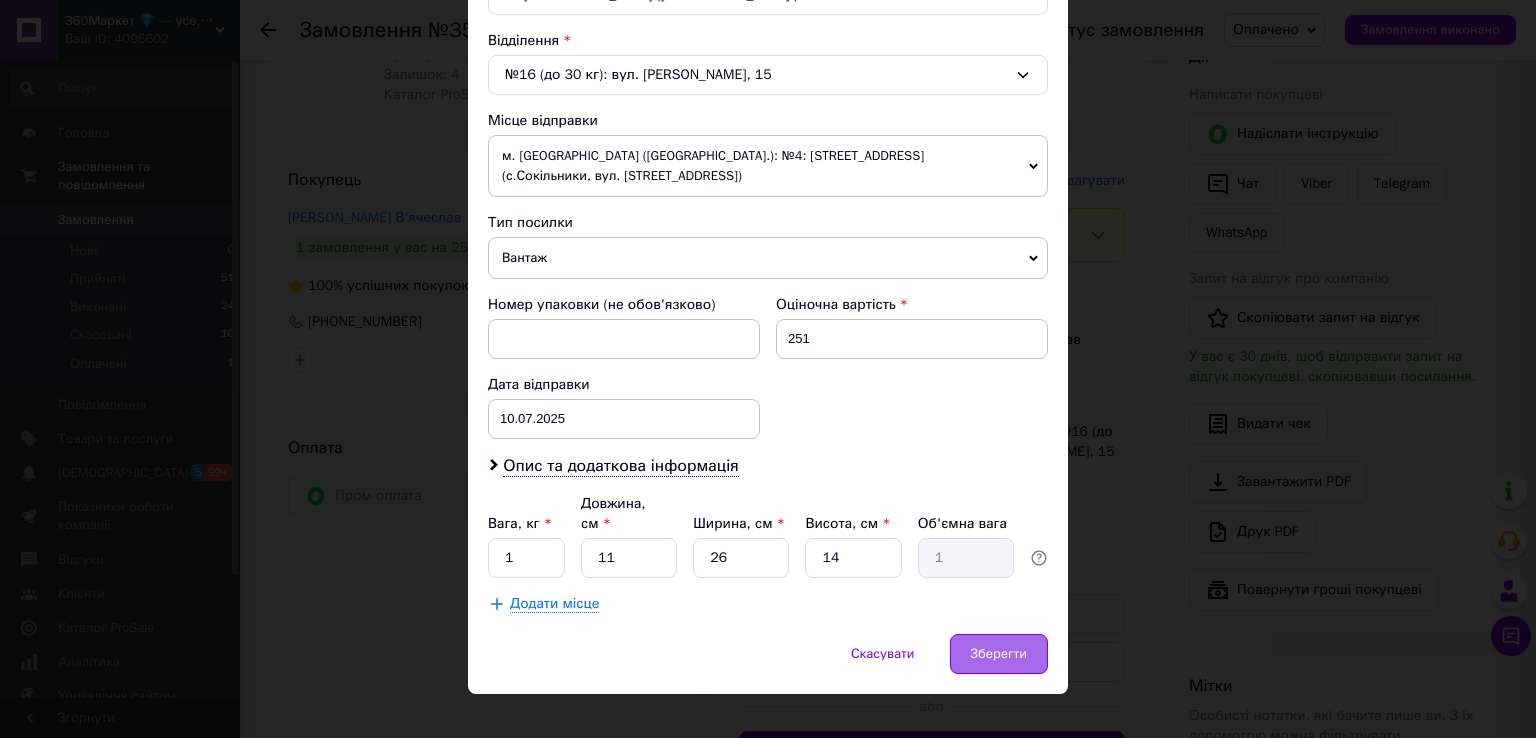 click on "Зберегти" at bounding box center [999, 654] 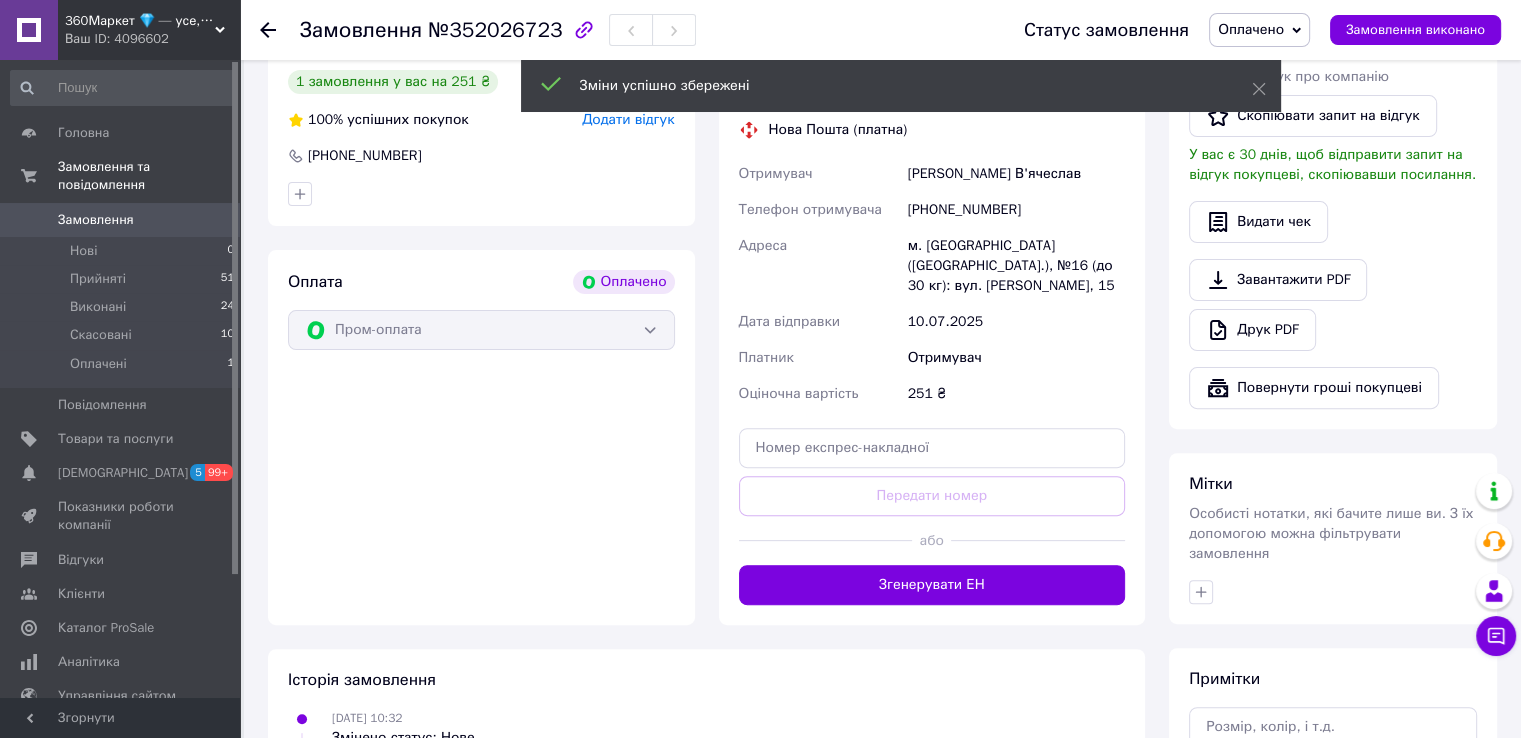 scroll, scrollTop: 600, scrollLeft: 0, axis: vertical 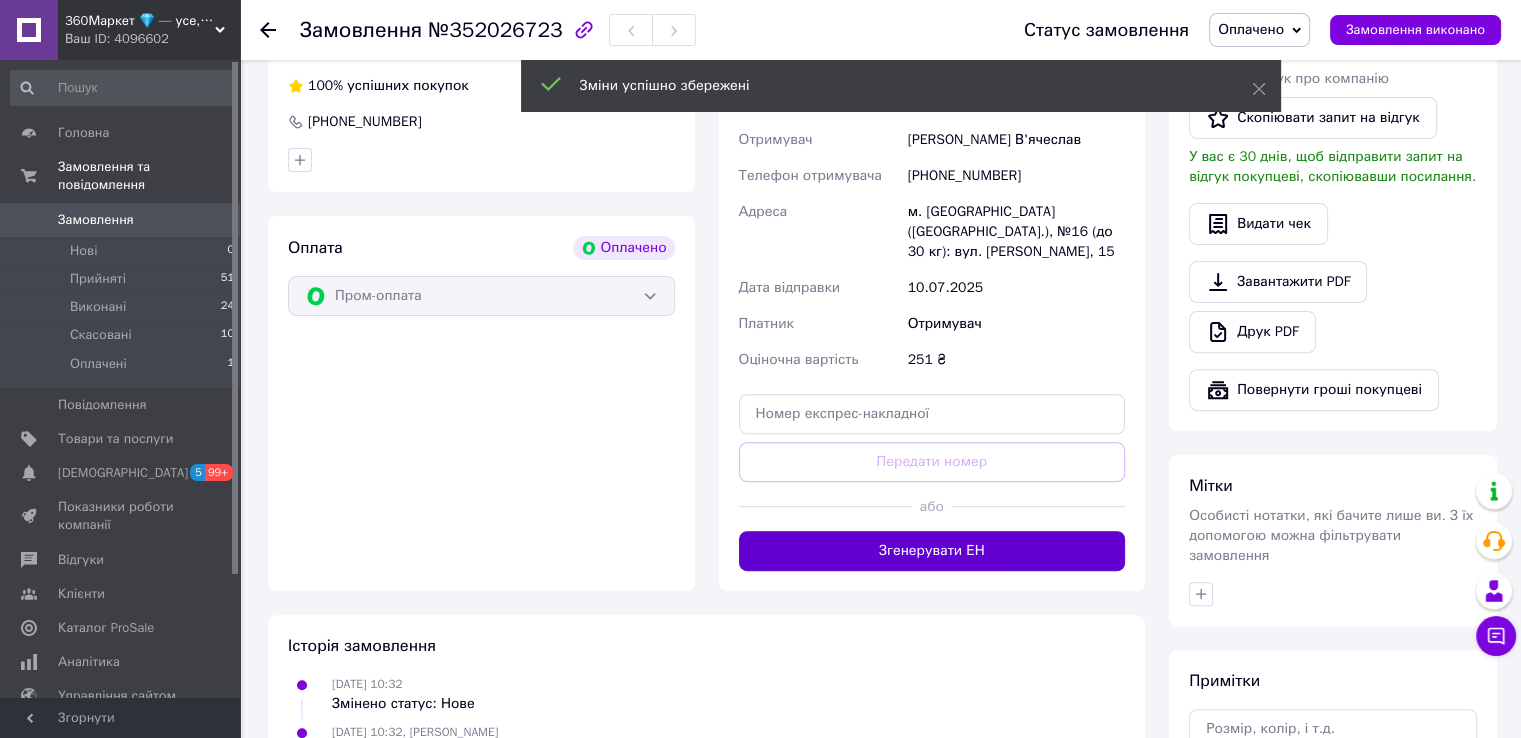 click on "Згенерувати ЕН" at bounding box center (932, 551) 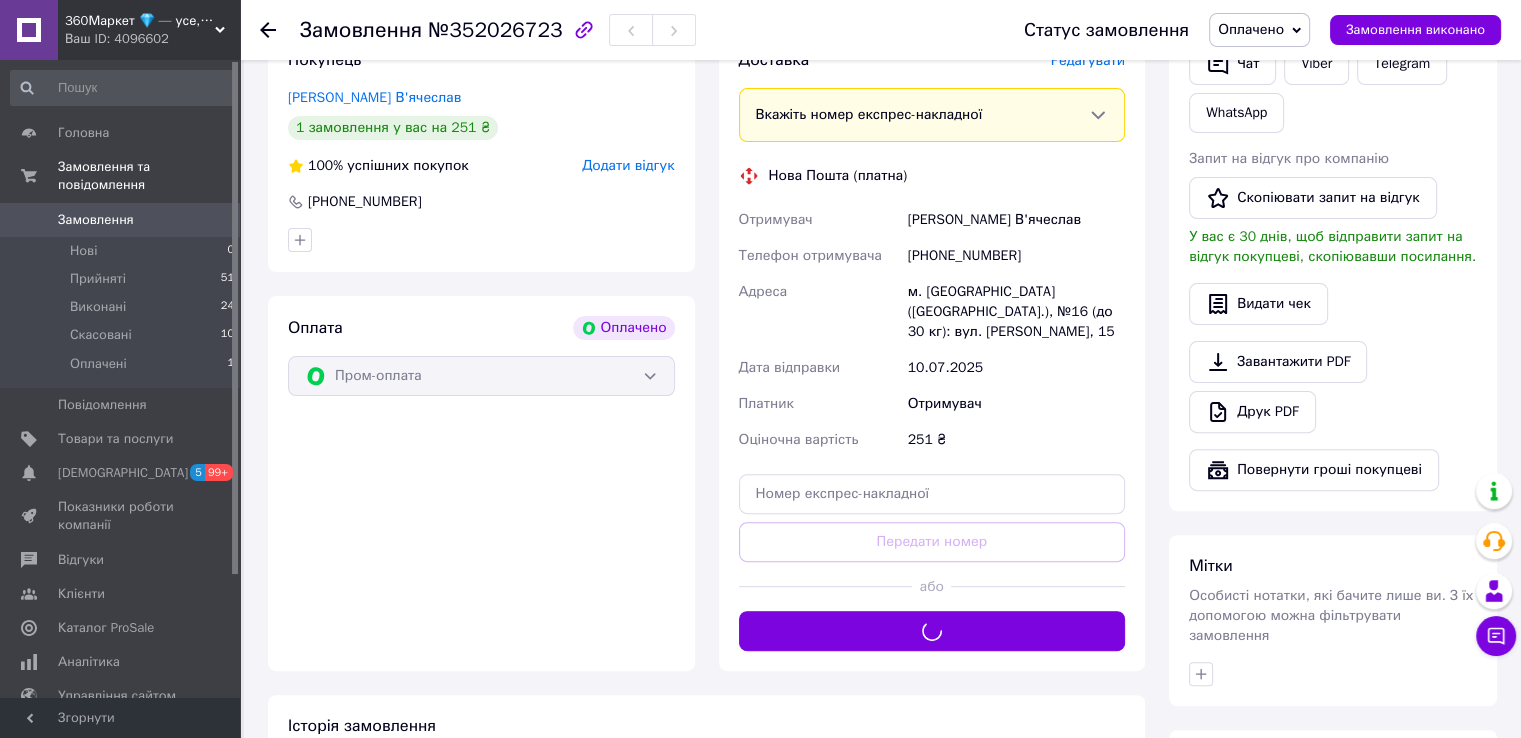 scroll, scrollTop: 500, scrollLeft: 0, axis: vertical 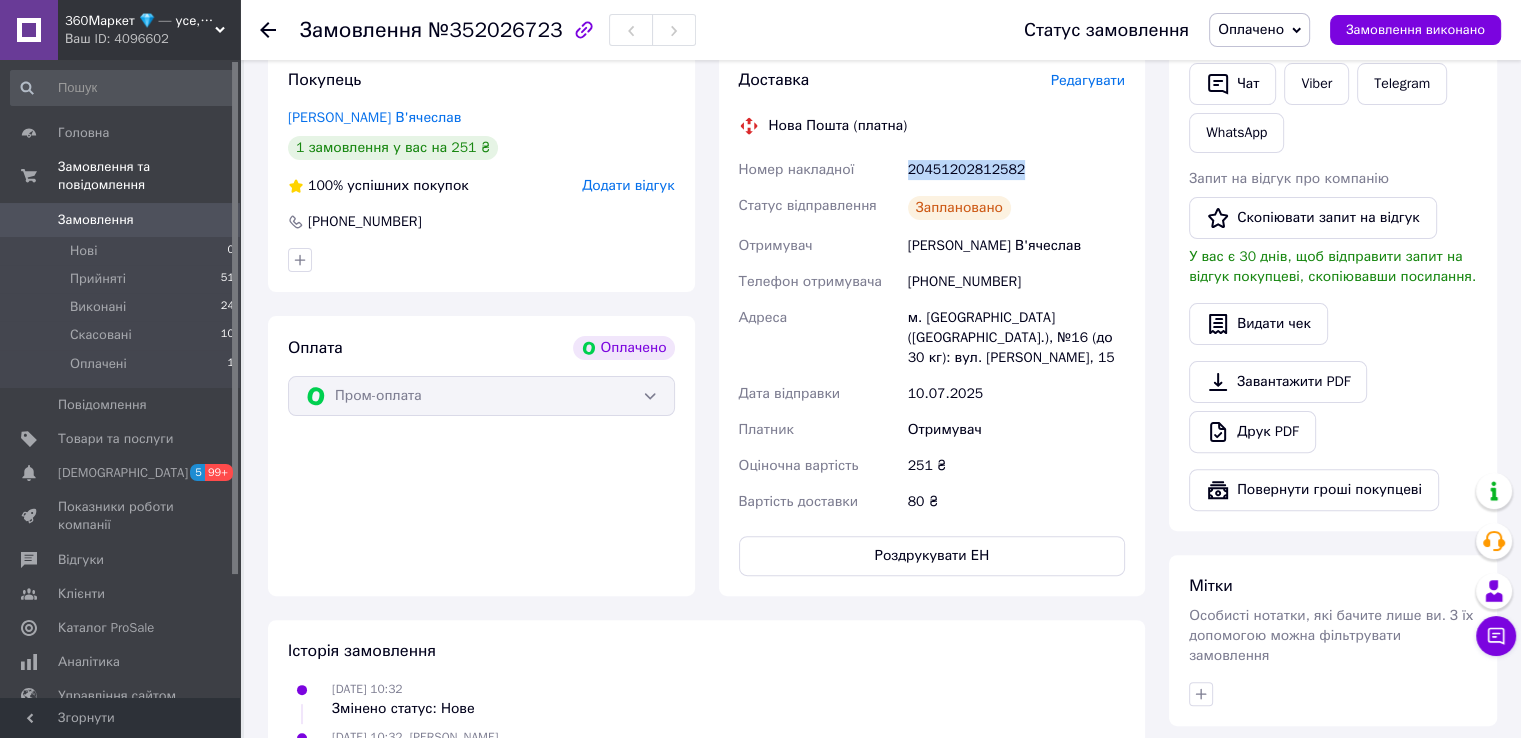 drag, startPoint x: 901, startPoint y: 145, endPoint x: 1021, endPoint y: 143, distance: 120.01666 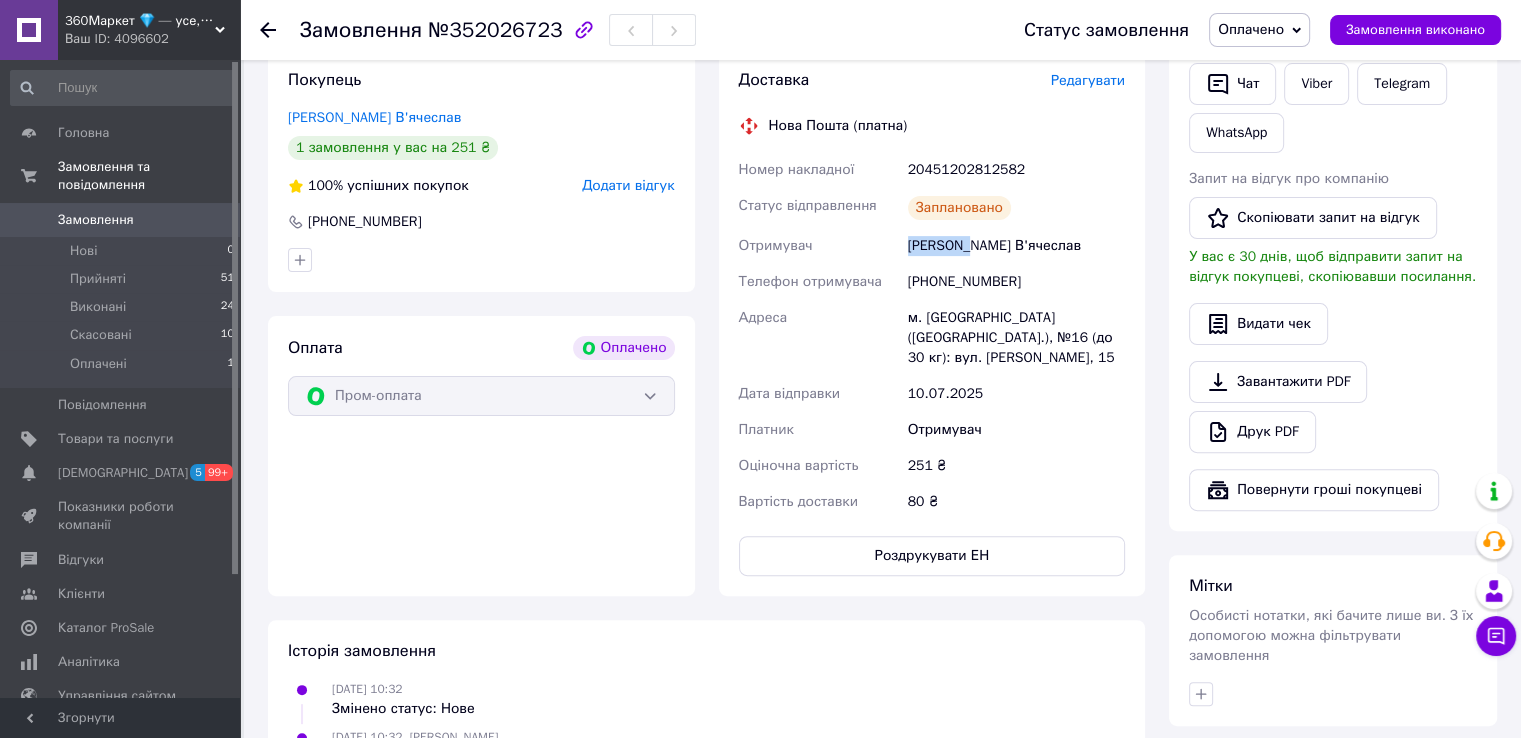 drag, startPoint x: 887, startPoint y: 227, endPoint x: 957, endPoint y: 225, distance: 70.028564 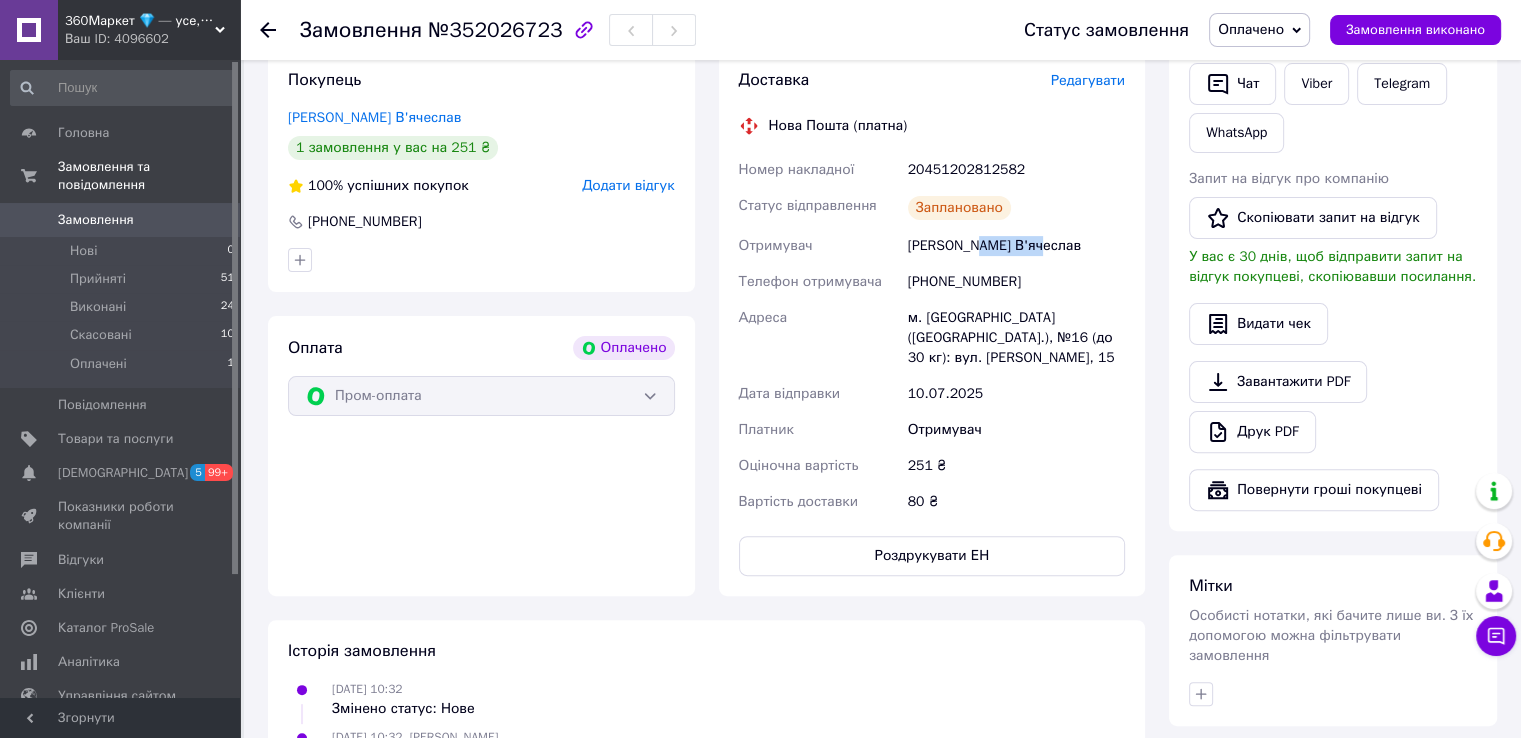 drag, startPoint x: 1030, startPoint y: 232, endPoint x: 962, endPoint y: 237, distance: 68.18358 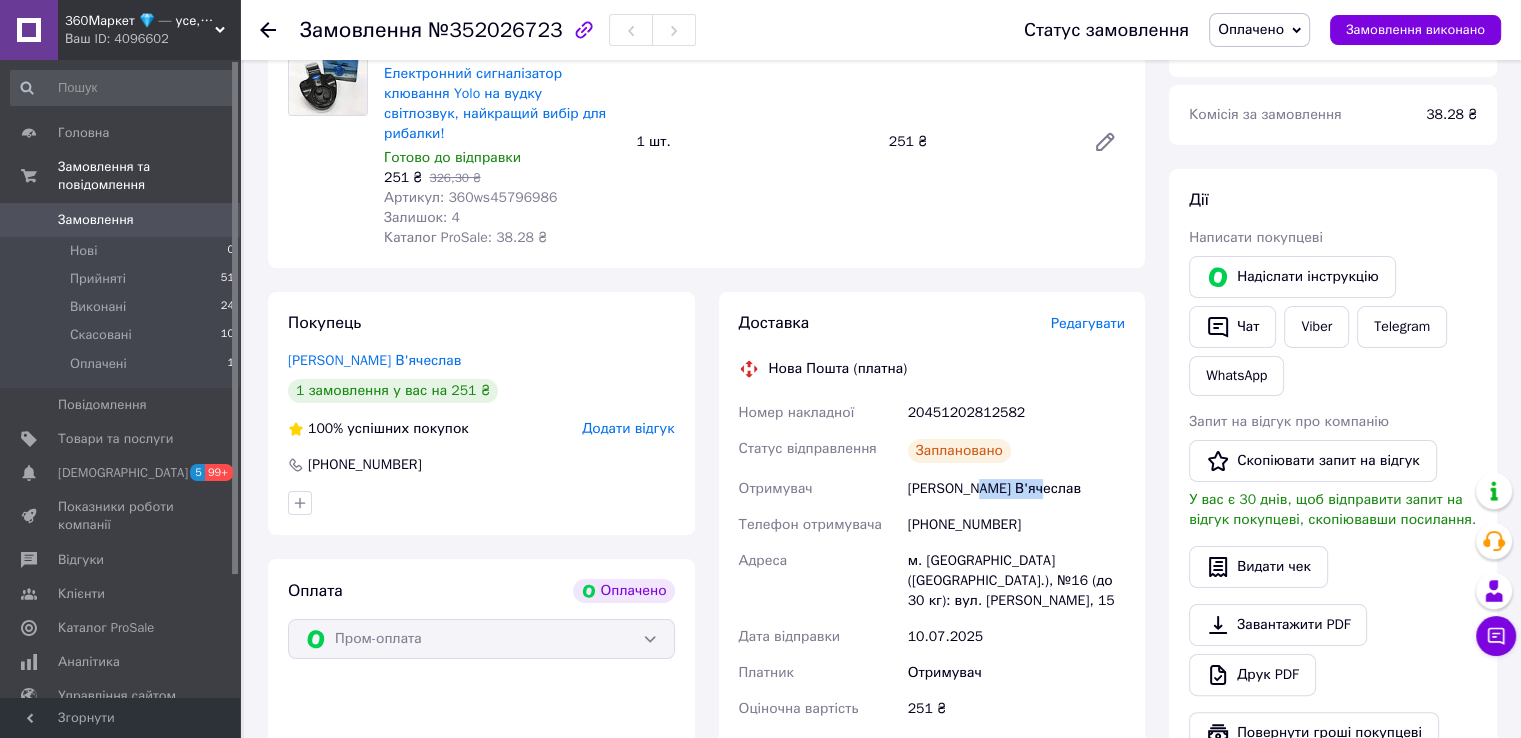 scroll, scrollTop: 0, scrollLeft: 0, axis: both 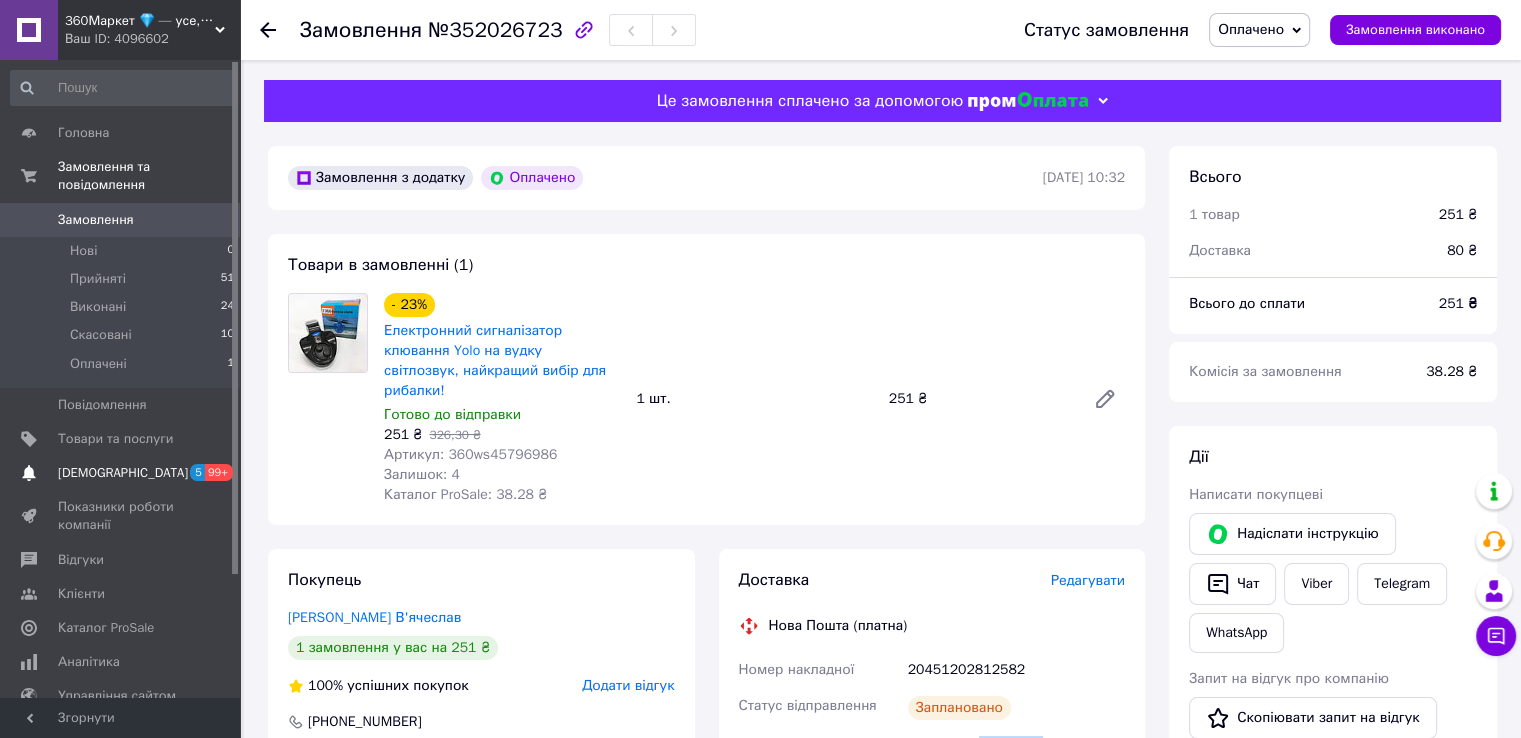 click on "[DEMOGRAPHIC_DATA]" at bounding box center [121, 473] 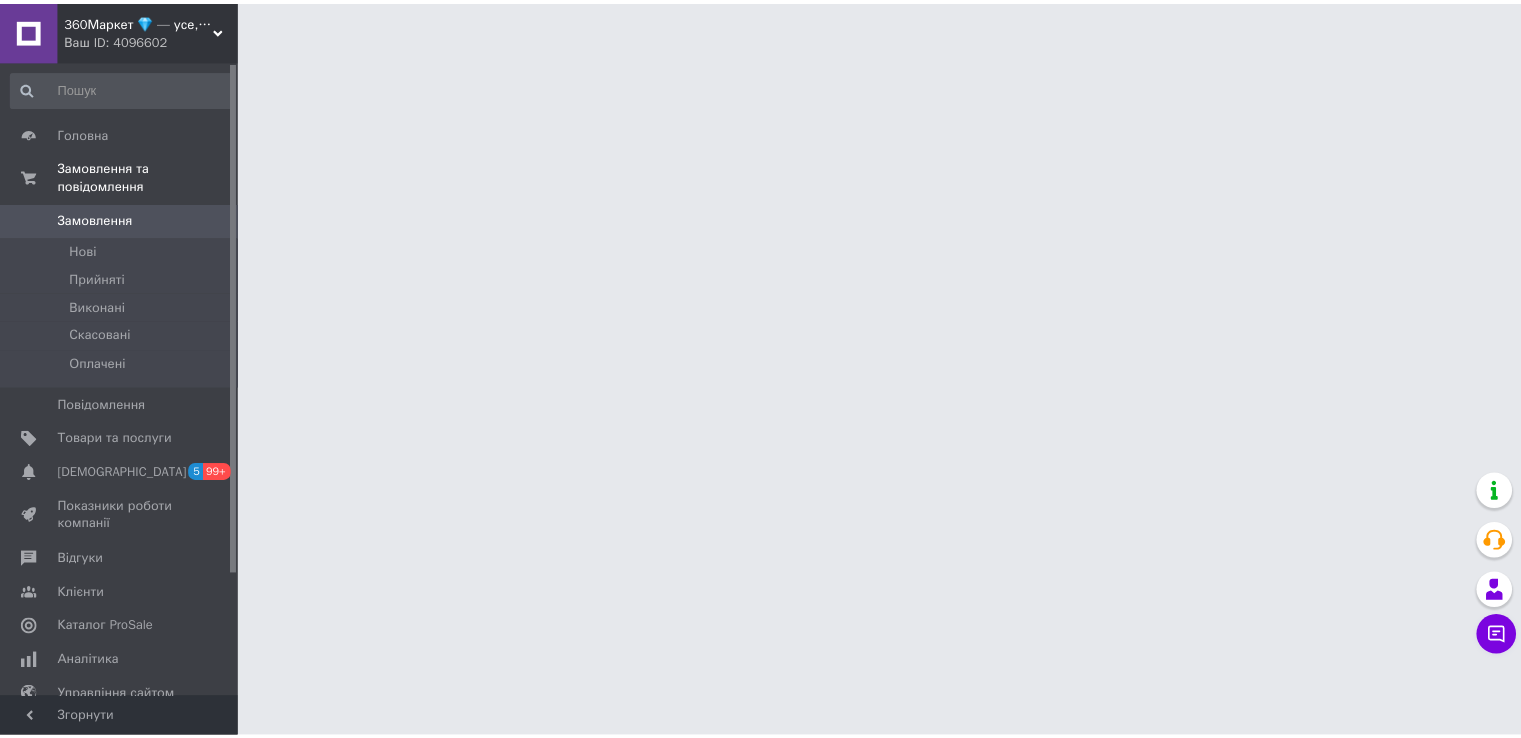 scroll, scrollTop: 0, scrollLeft: 0, axis: both 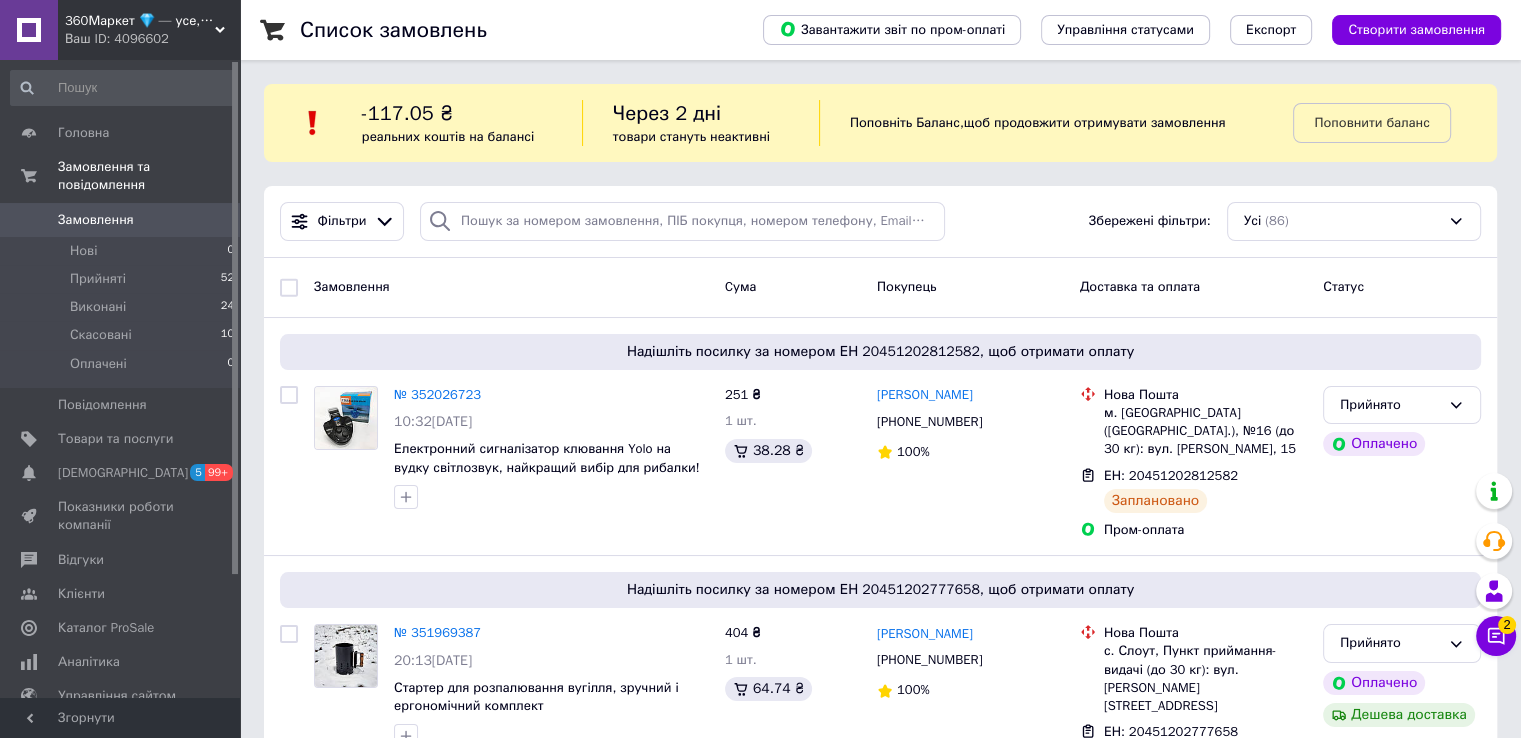 click 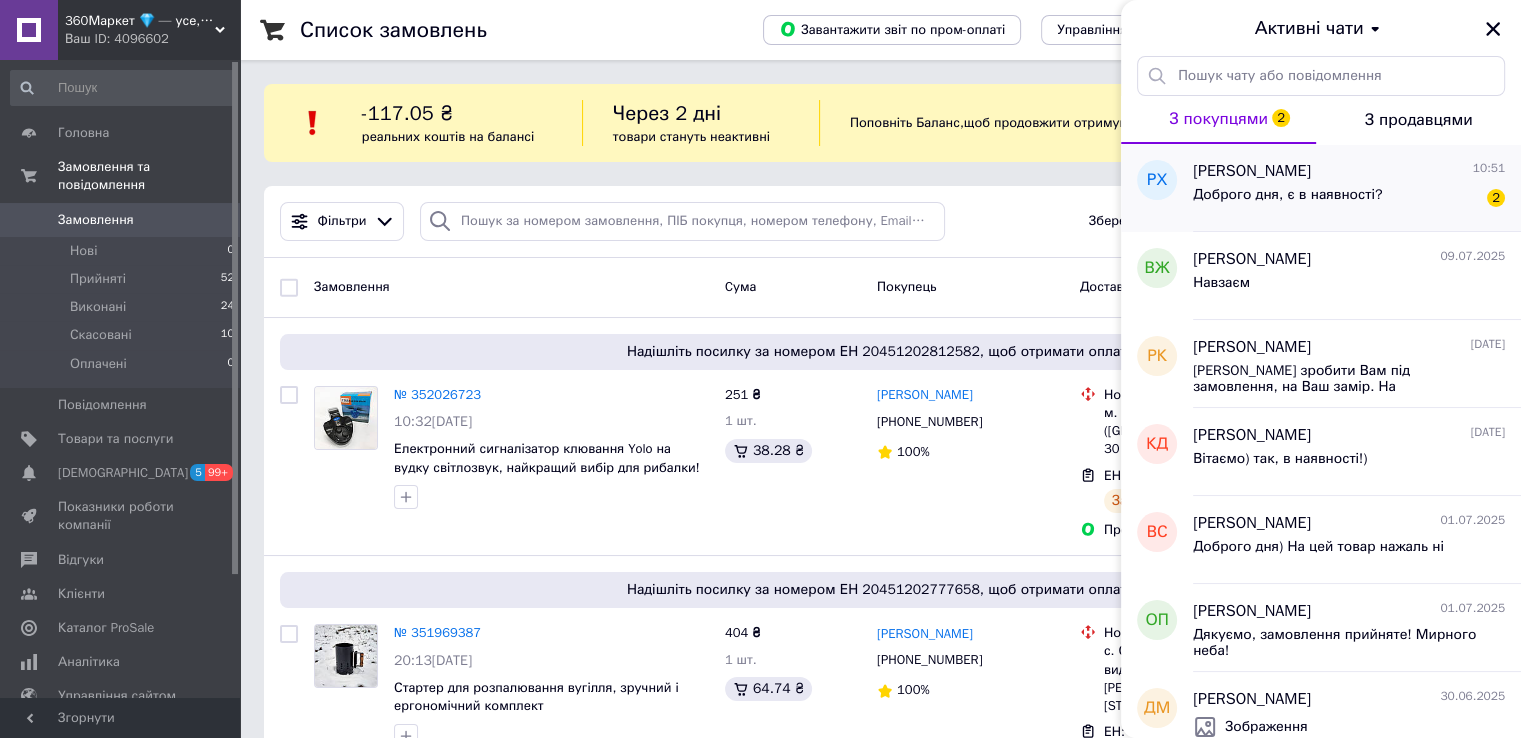 click on "Доброго дня, є в наявності?" at bounding box center (1287, 195) 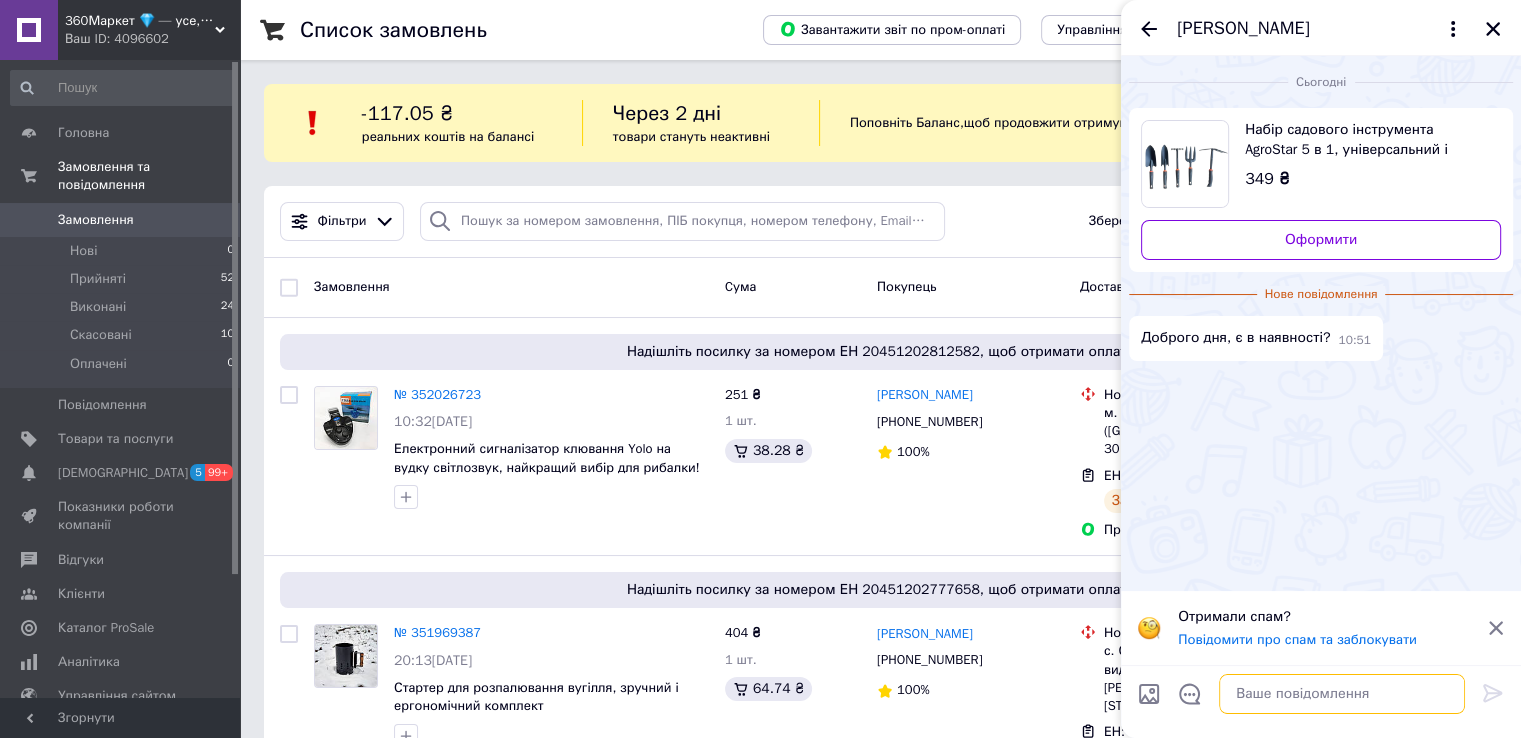 click at bounding box center (1342, 694) 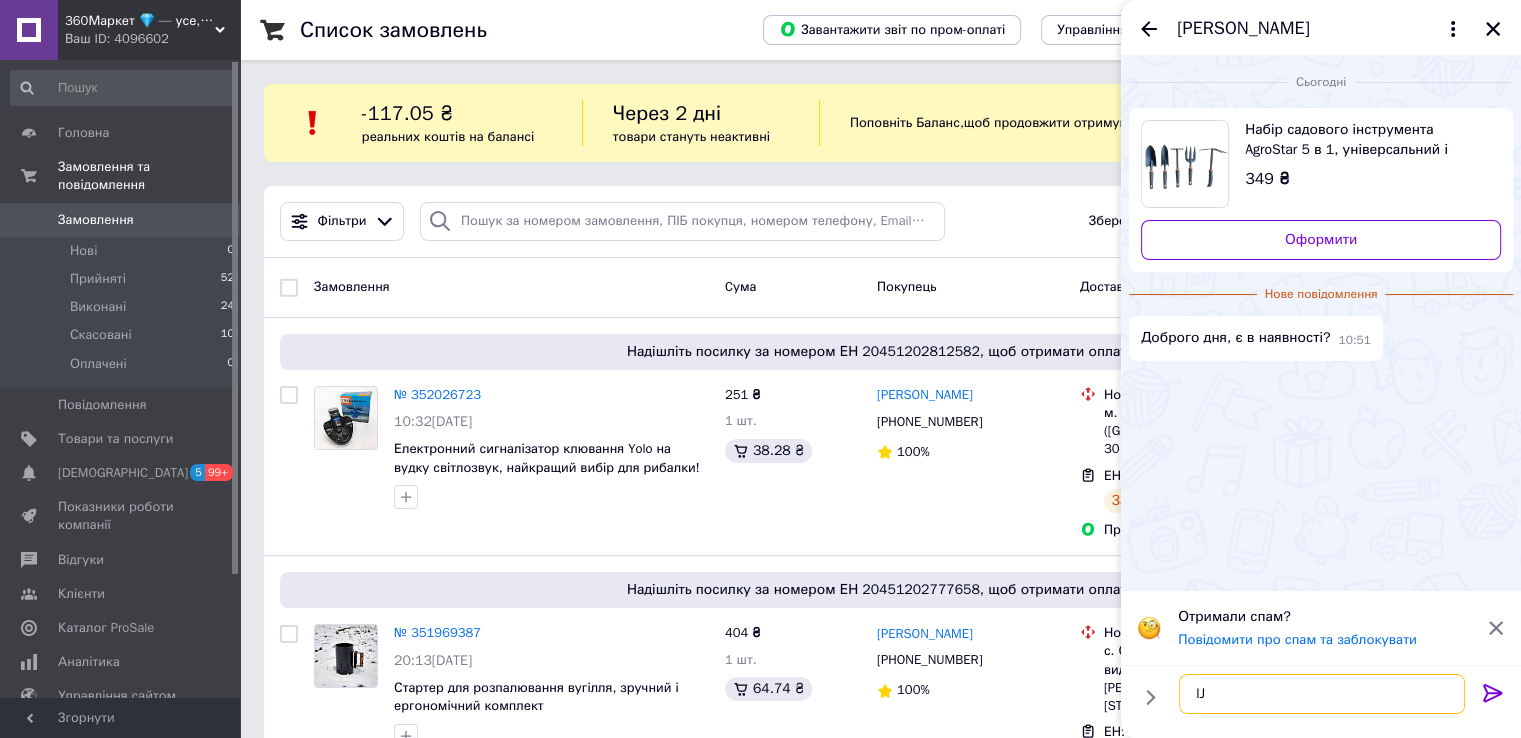 type on "l" 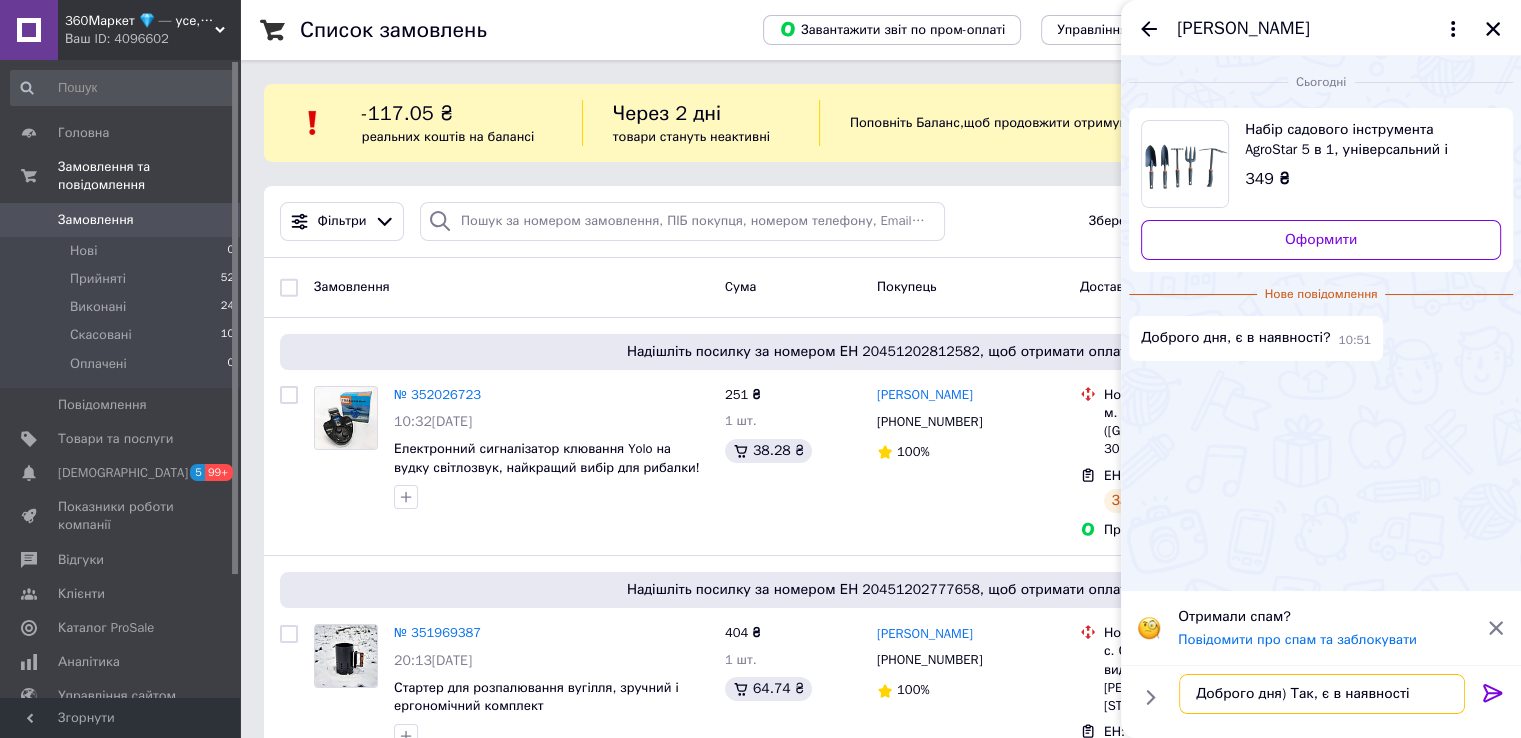 type on "Доброго дня) Так, є в наявності)" 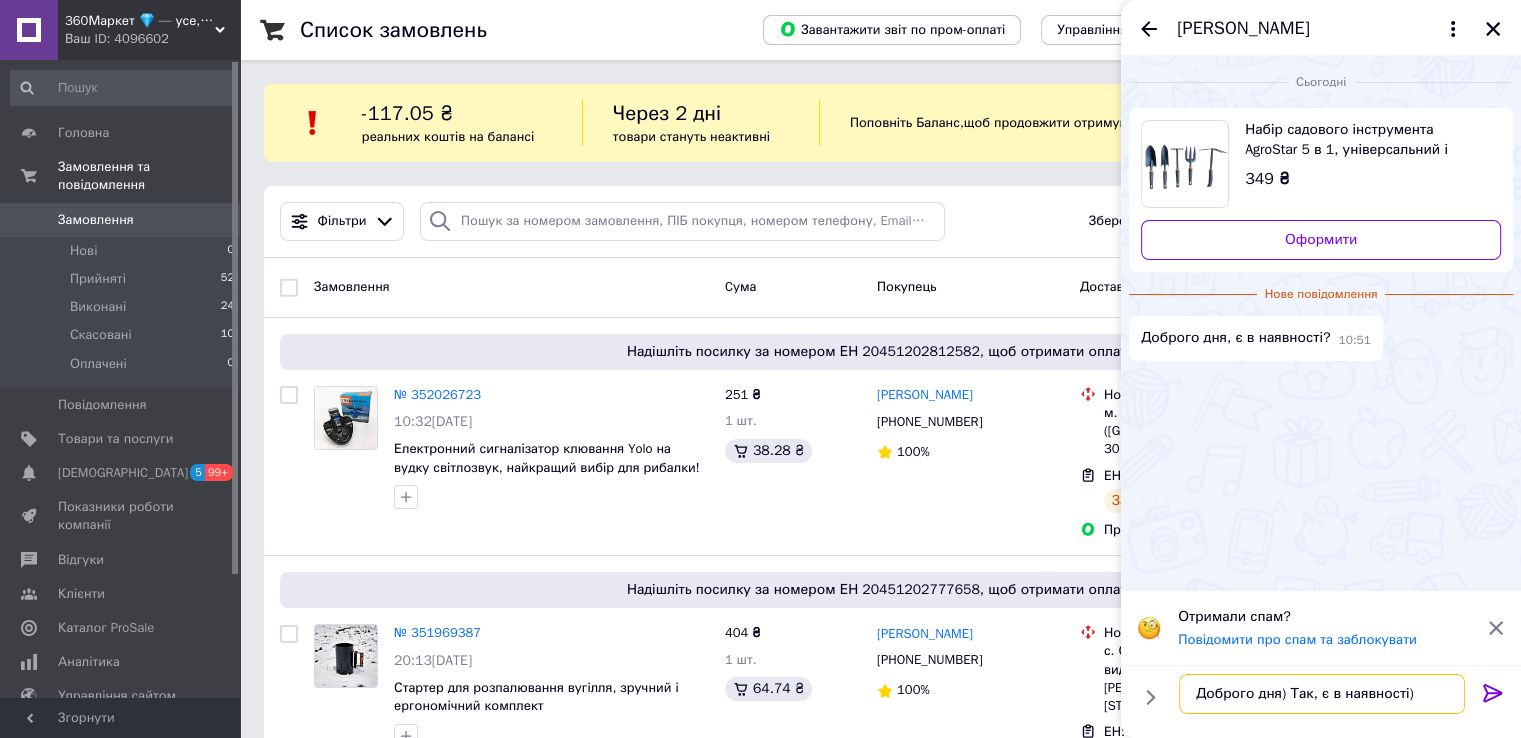 type 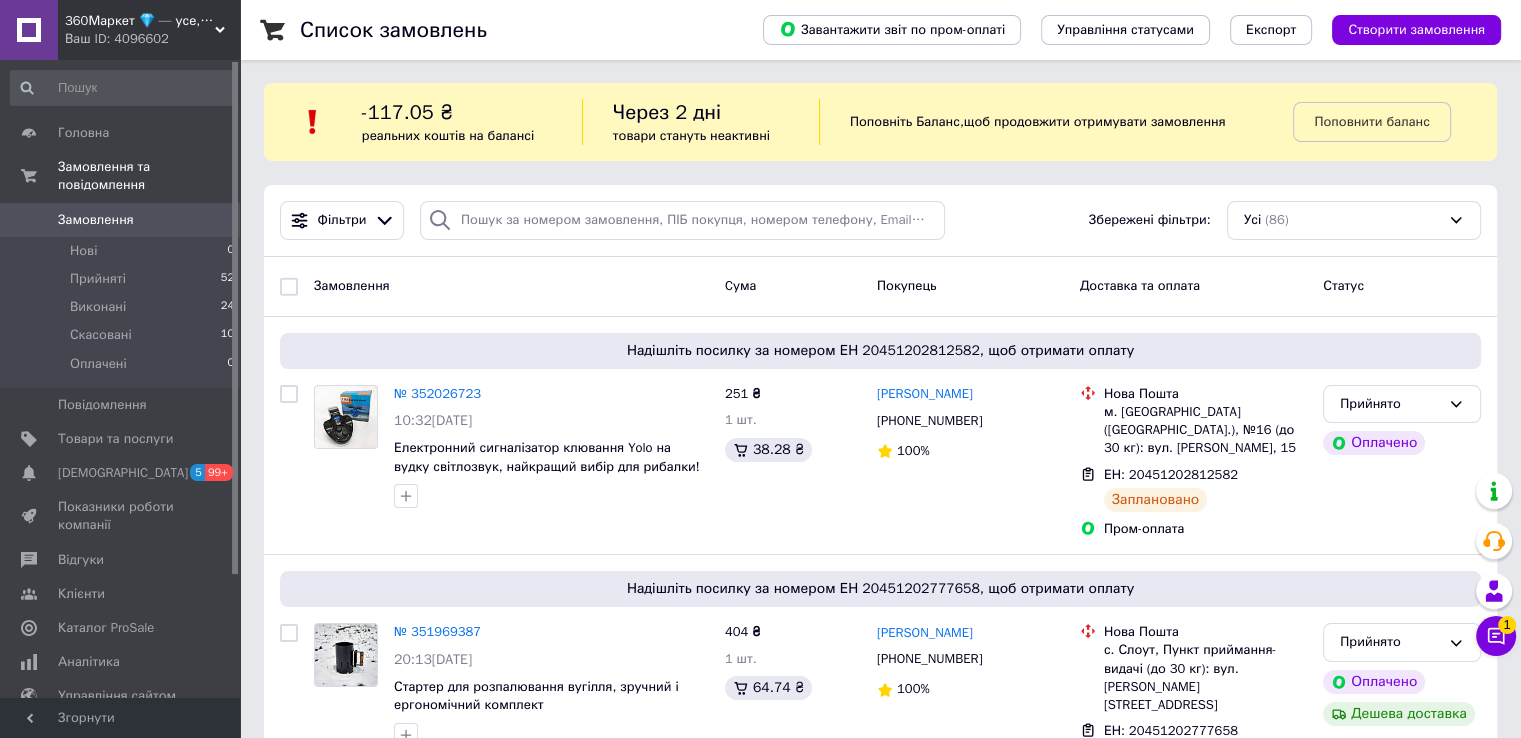 scroll, scrollTop: 0, scrollLeft: 0, axis: both 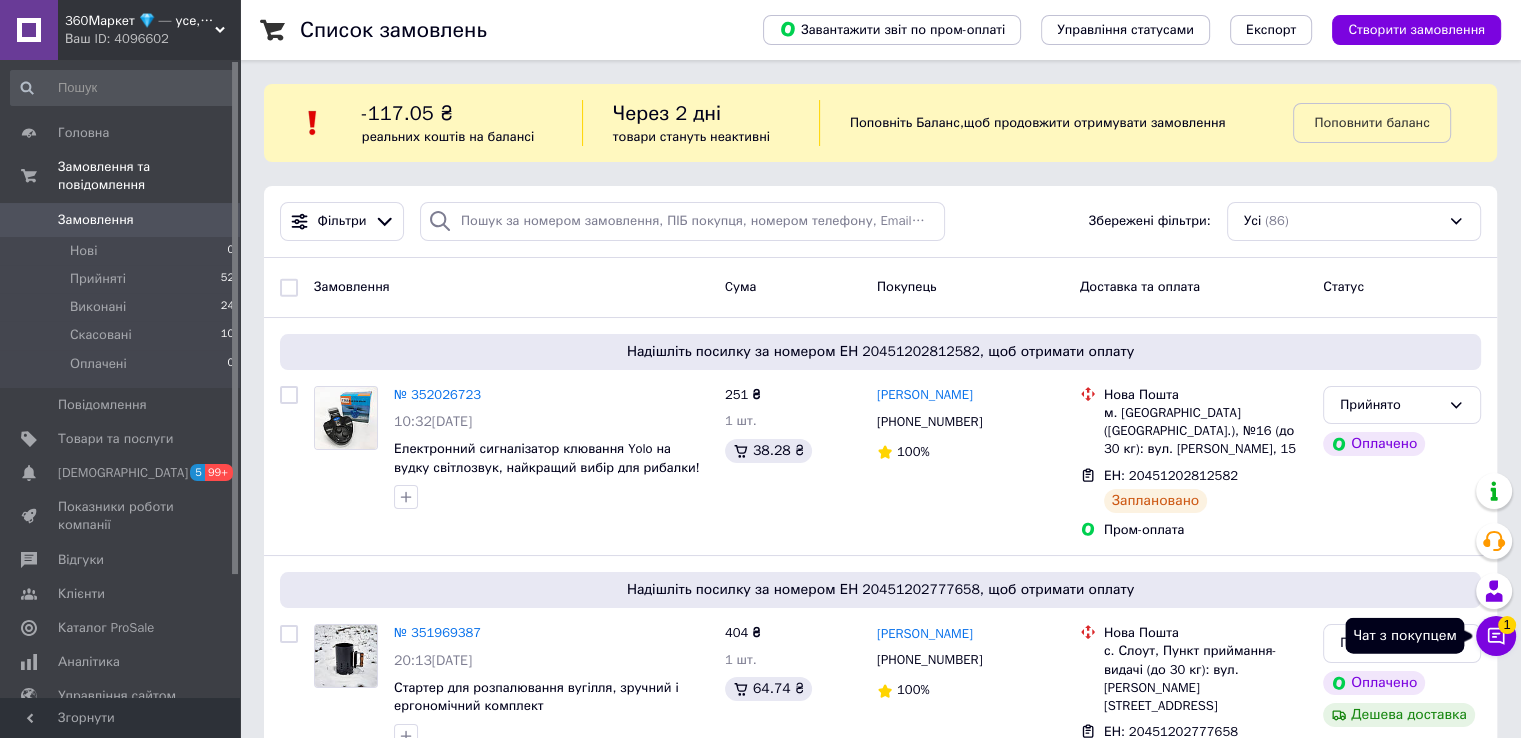 click on "Чат з покупцем 1" at bounding box center [1496, 636] 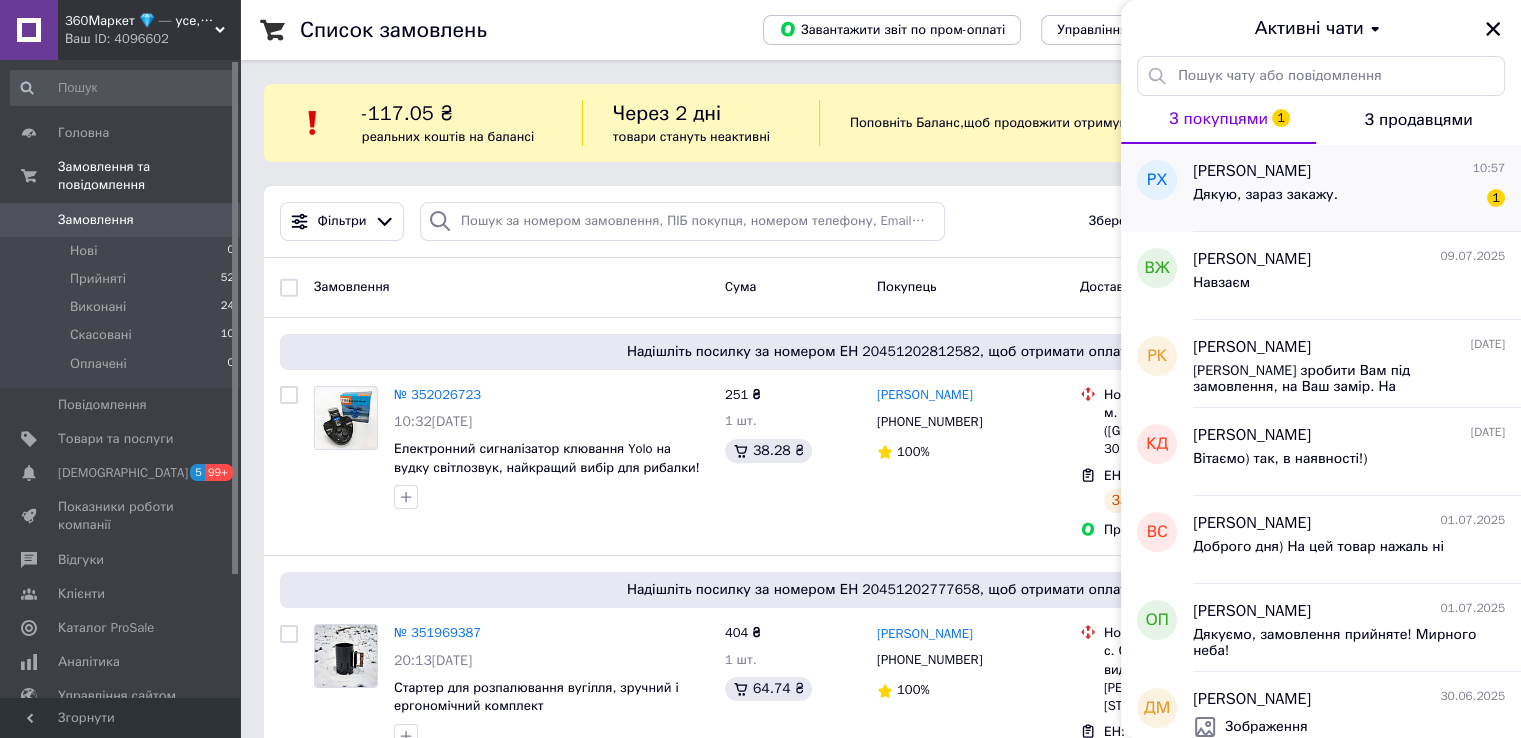 click on "Дякую, зараз закажу. 1" at bounding box center (1349, 199) 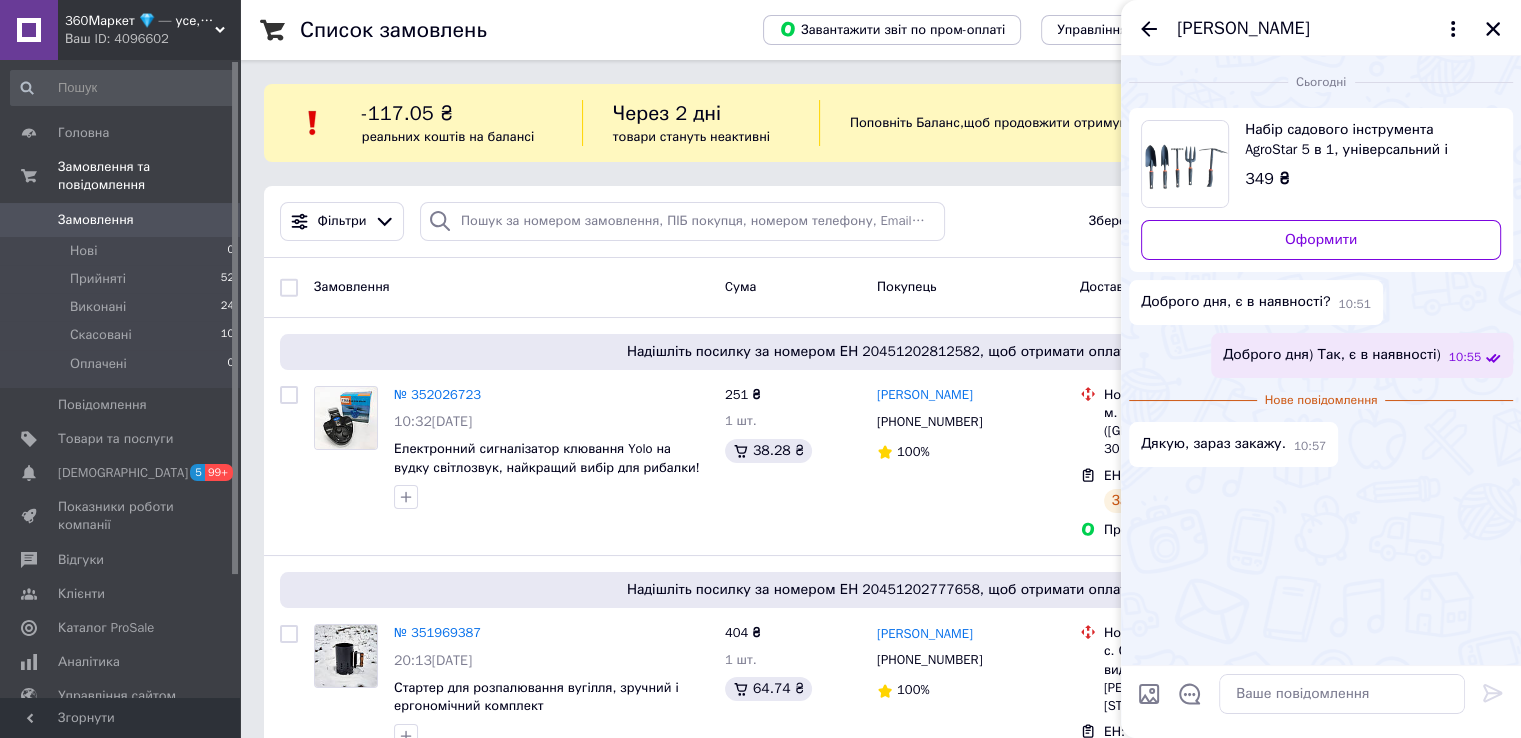 click on "Замовлення" at bounding box center [121, 220] 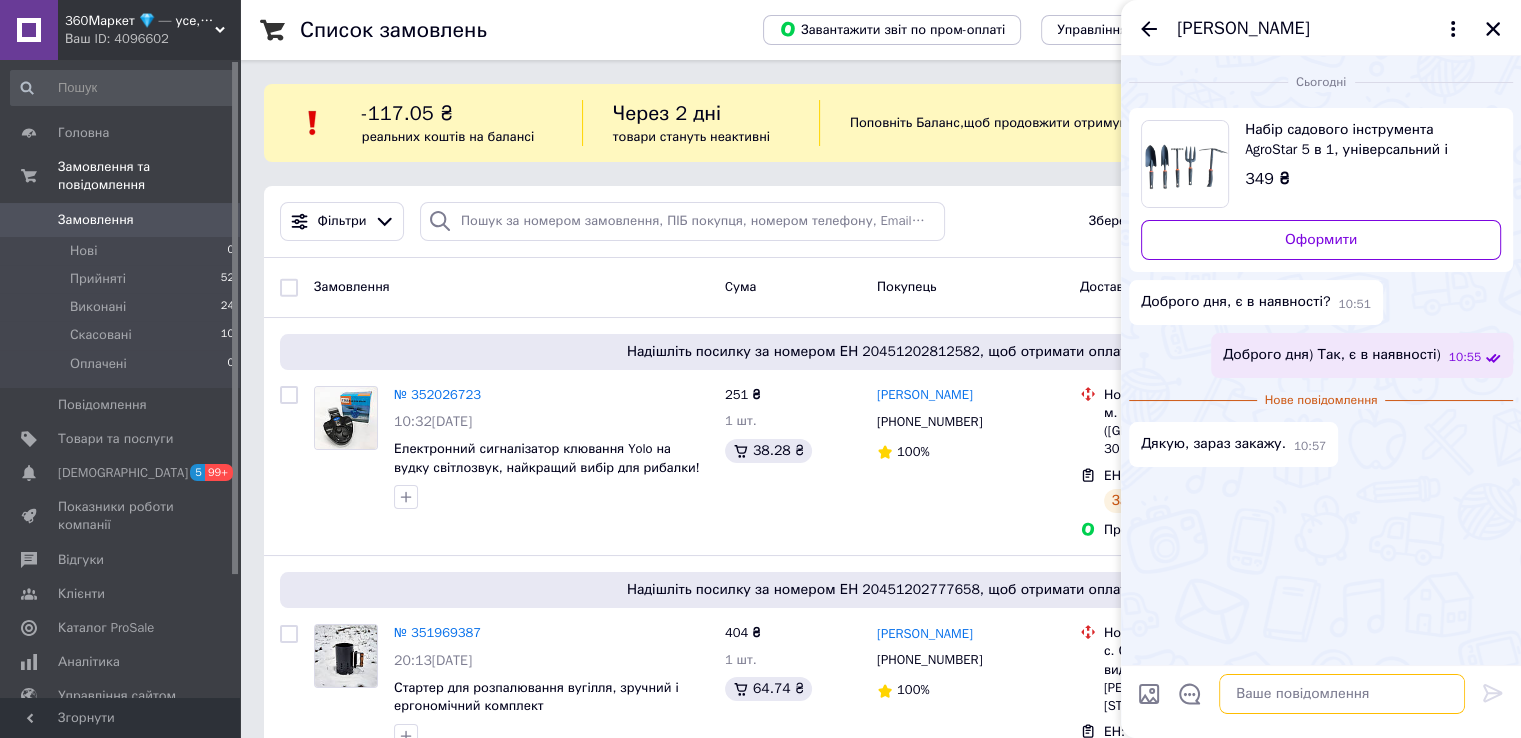 click at bounding box center [1342, 694] 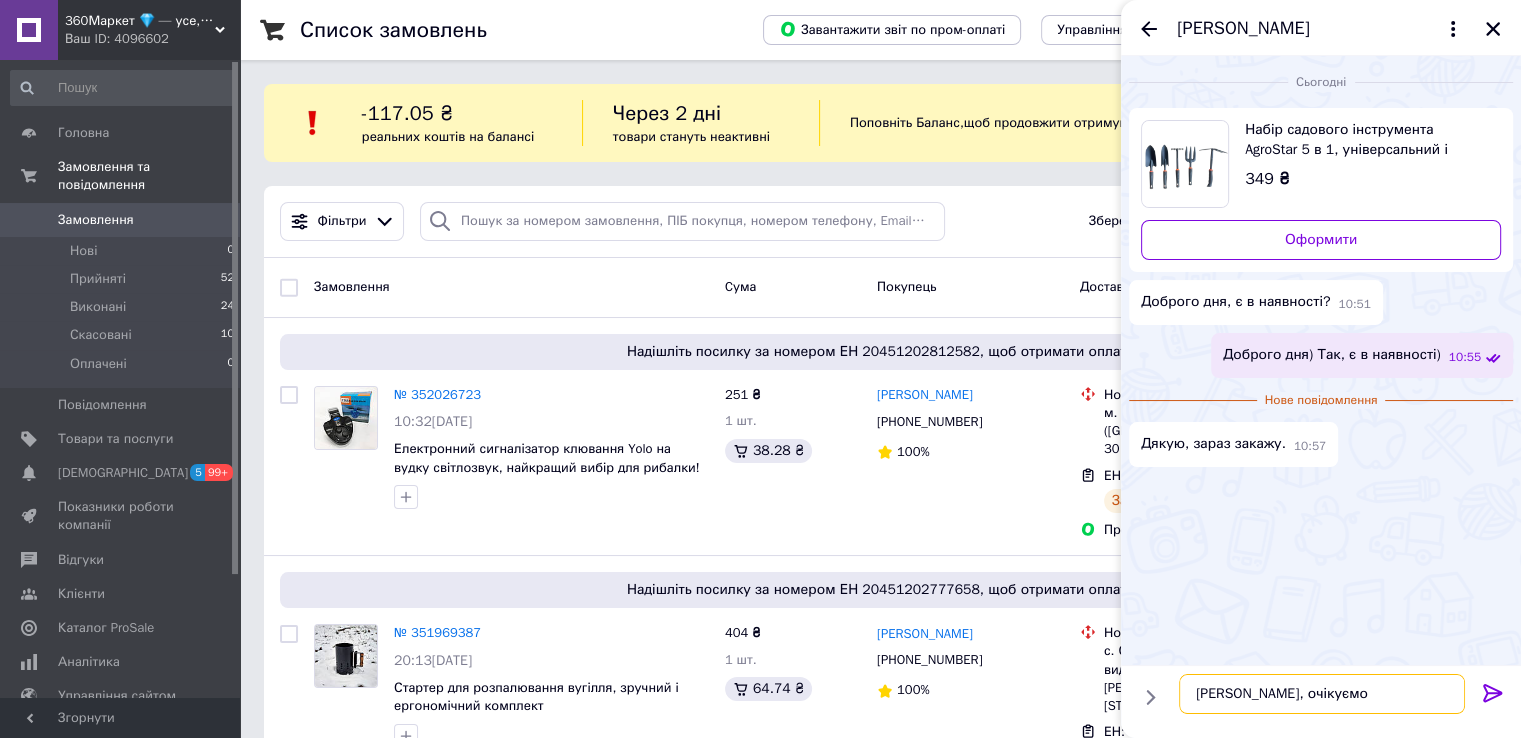 type on "Дякуємо, очікуємо)" 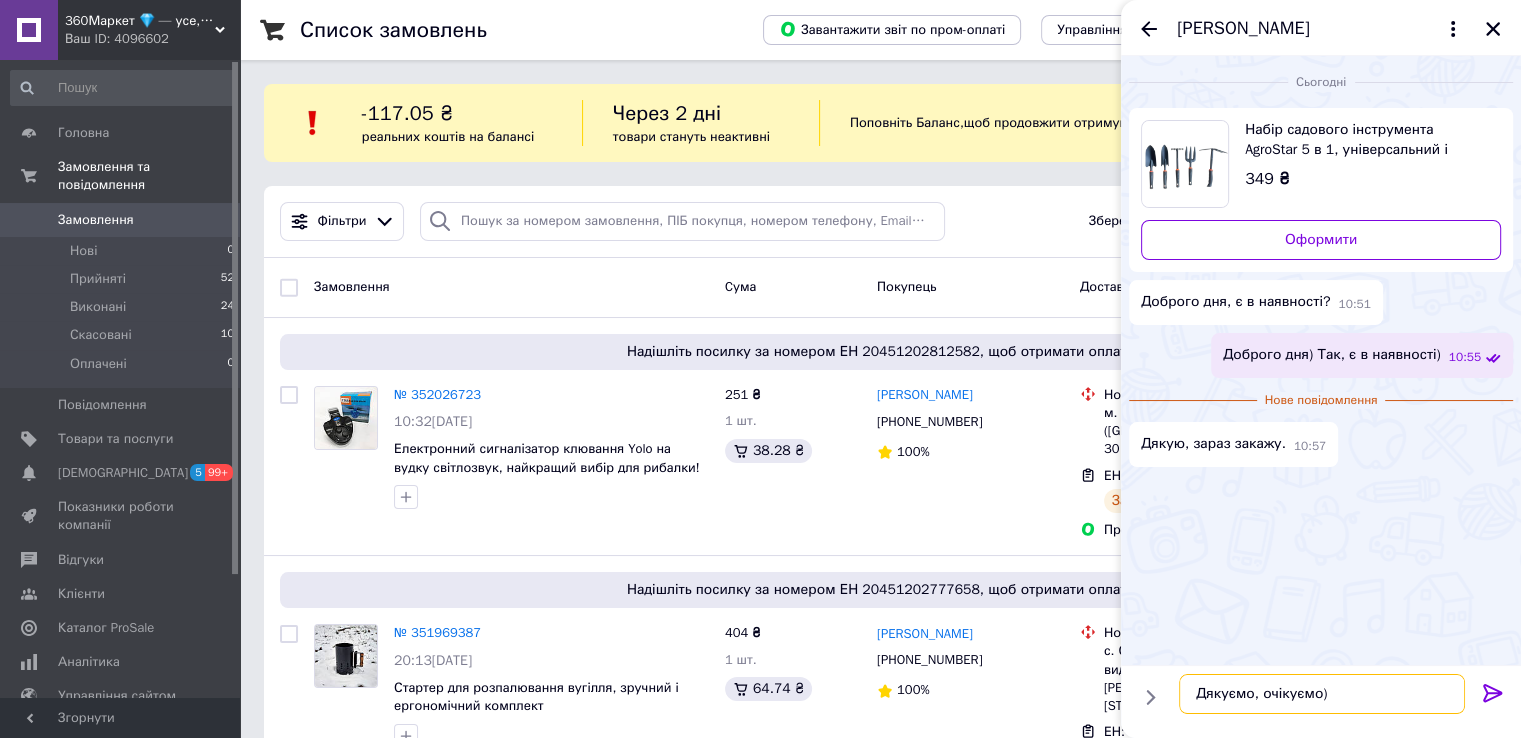 type 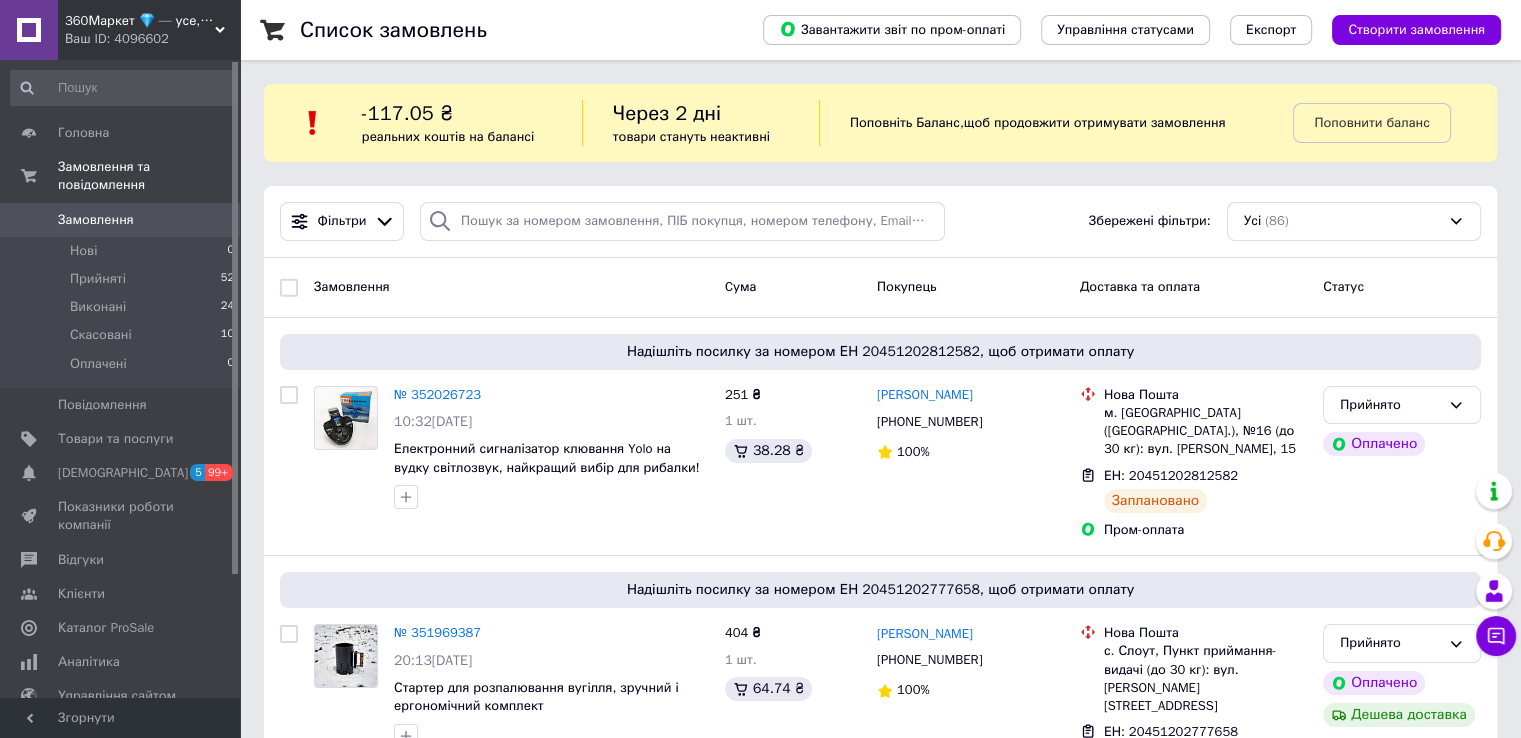 click on "Замовлення" at bounding box center (96, 220) 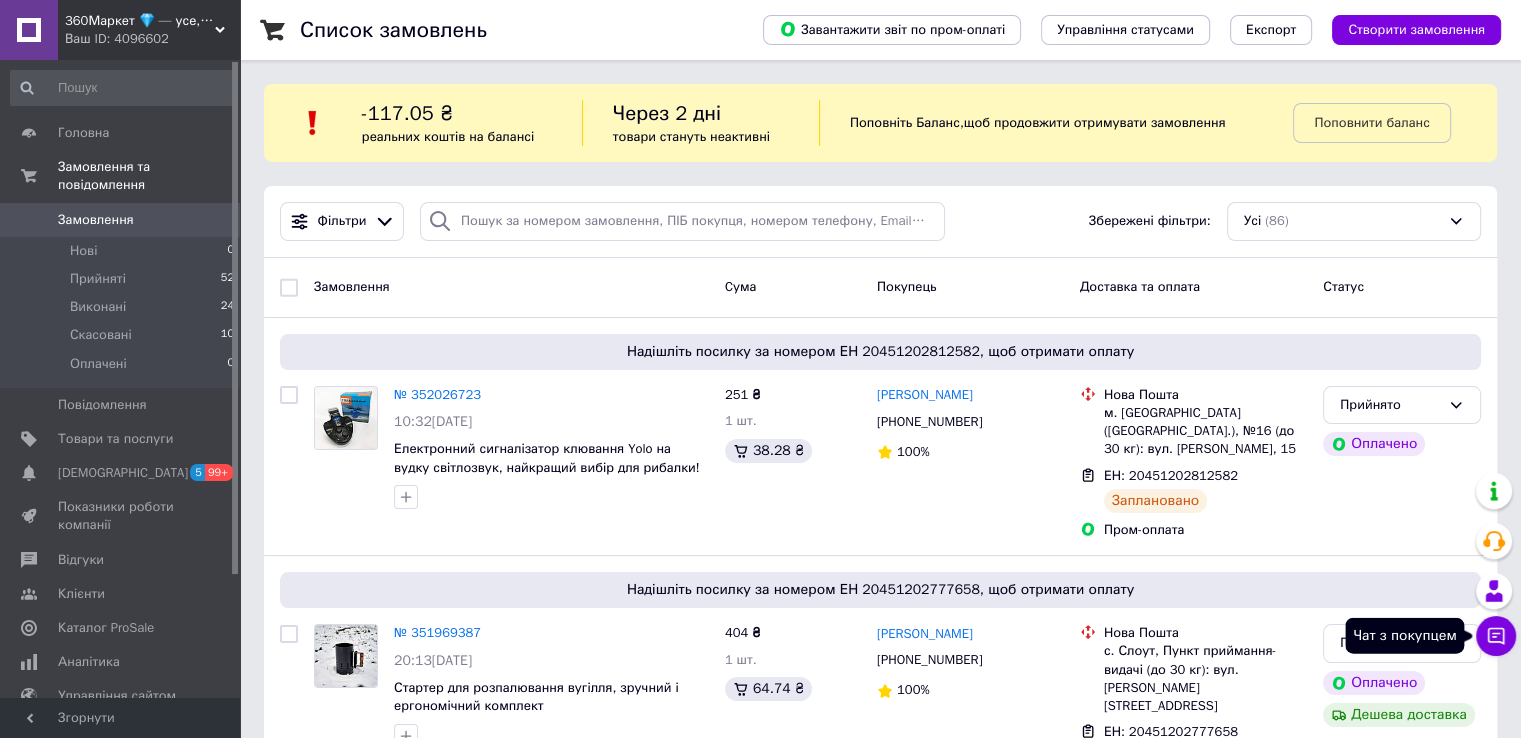 click 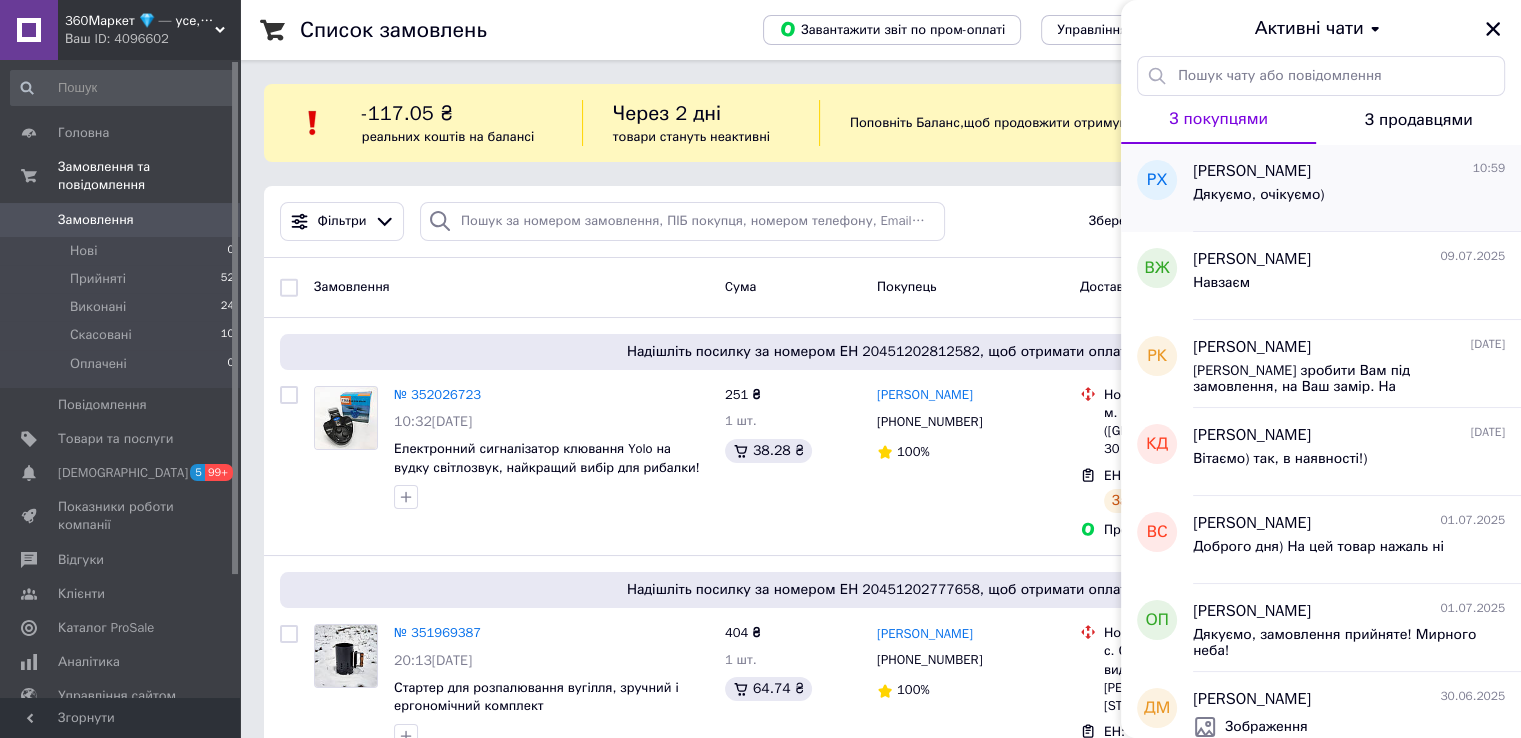 click on "Дякуємо, очікуємо)" at bounding box center (1349, 199) 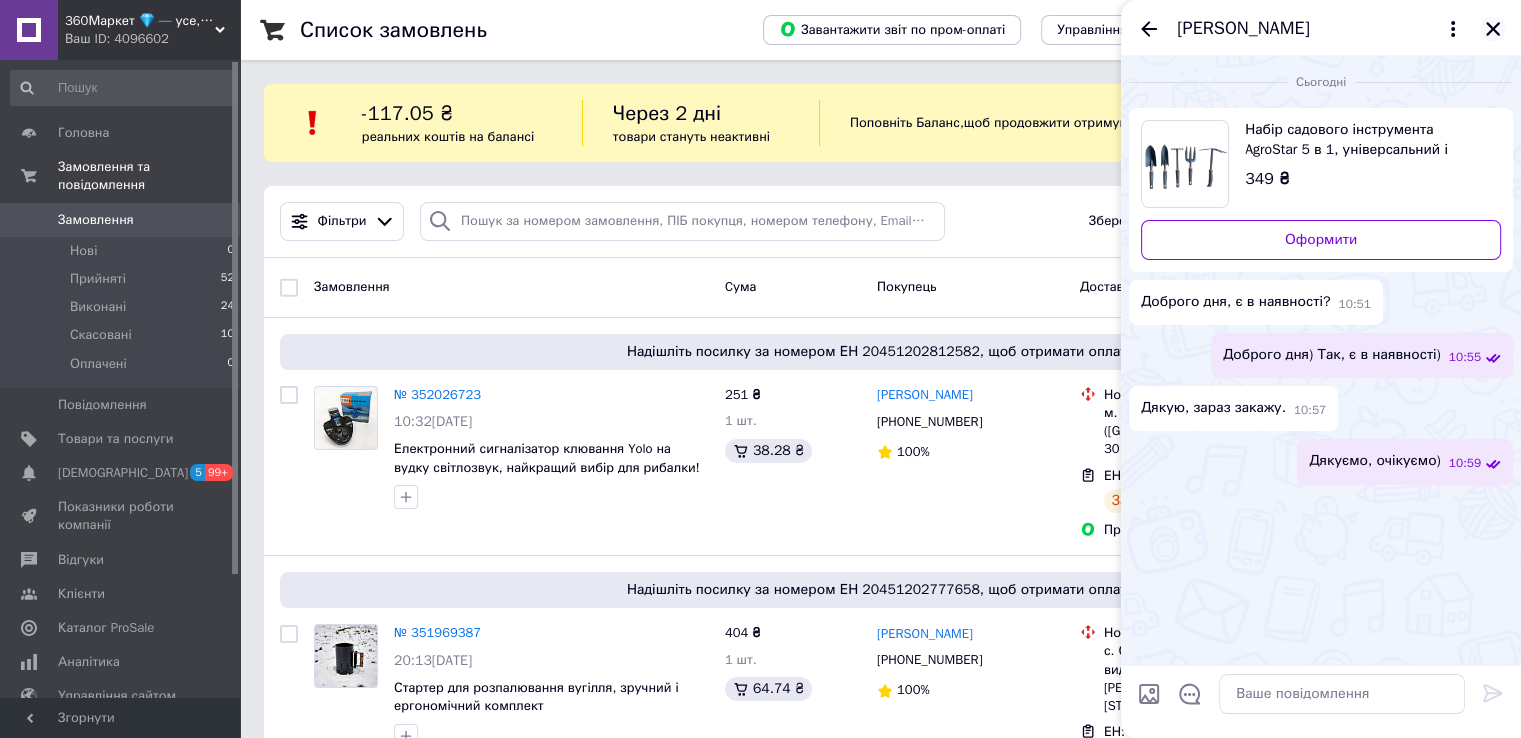 click 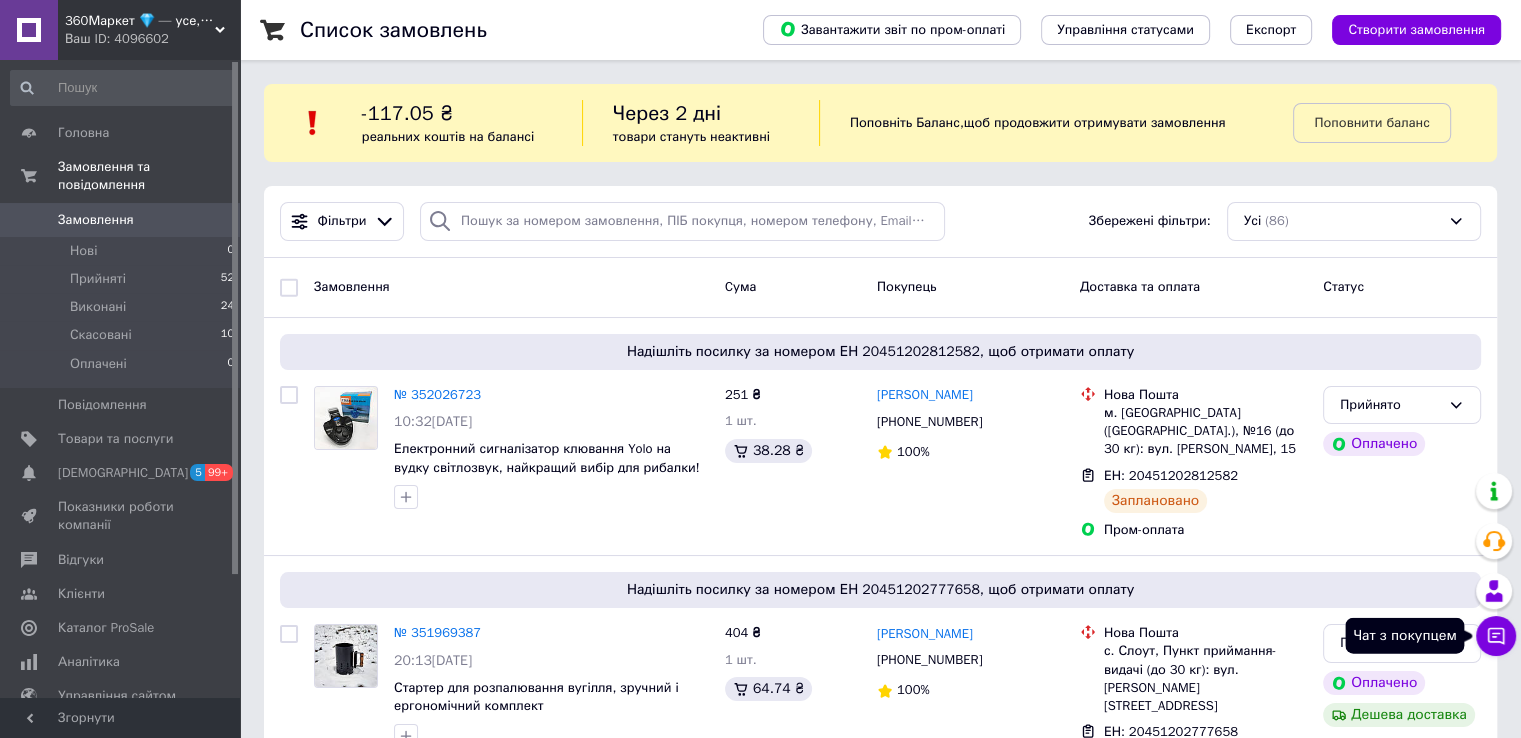 click on "Чат з покупцем" at bounding box center [1496, 636] 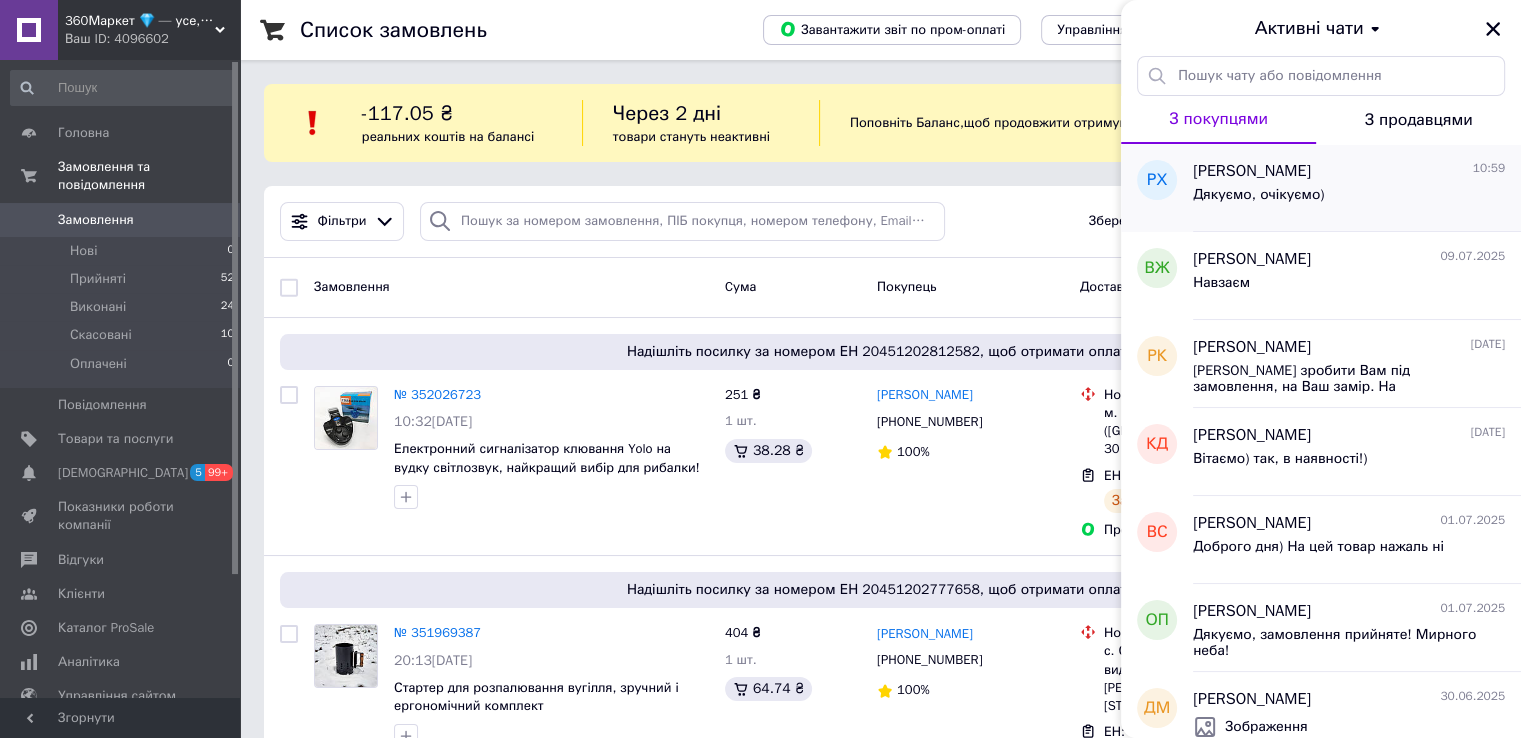 click on "Дякуємо, очікуємо)" at bounding box center [1349, 199] 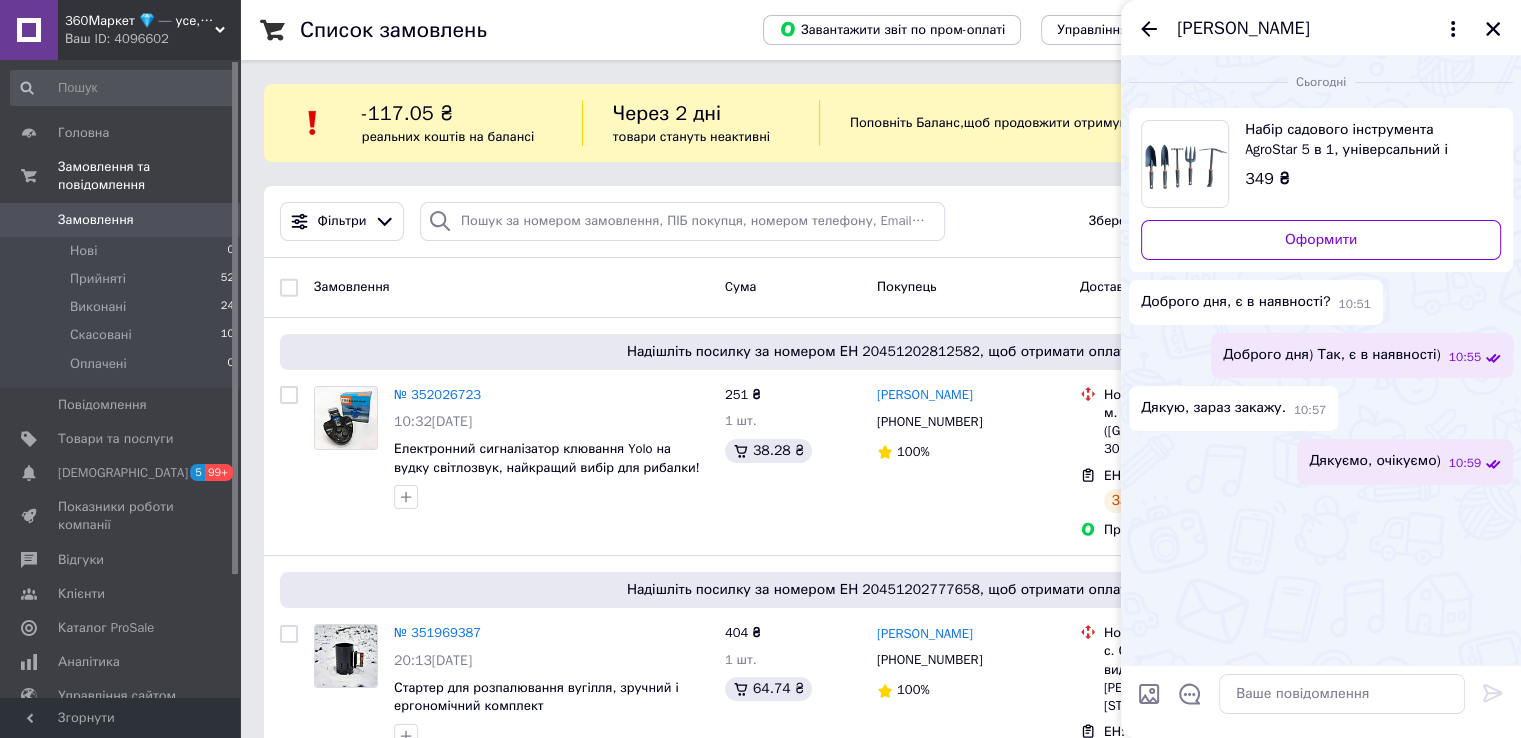 scroll, scrollTop: 644, scrollLeft: 0, axis: vertical 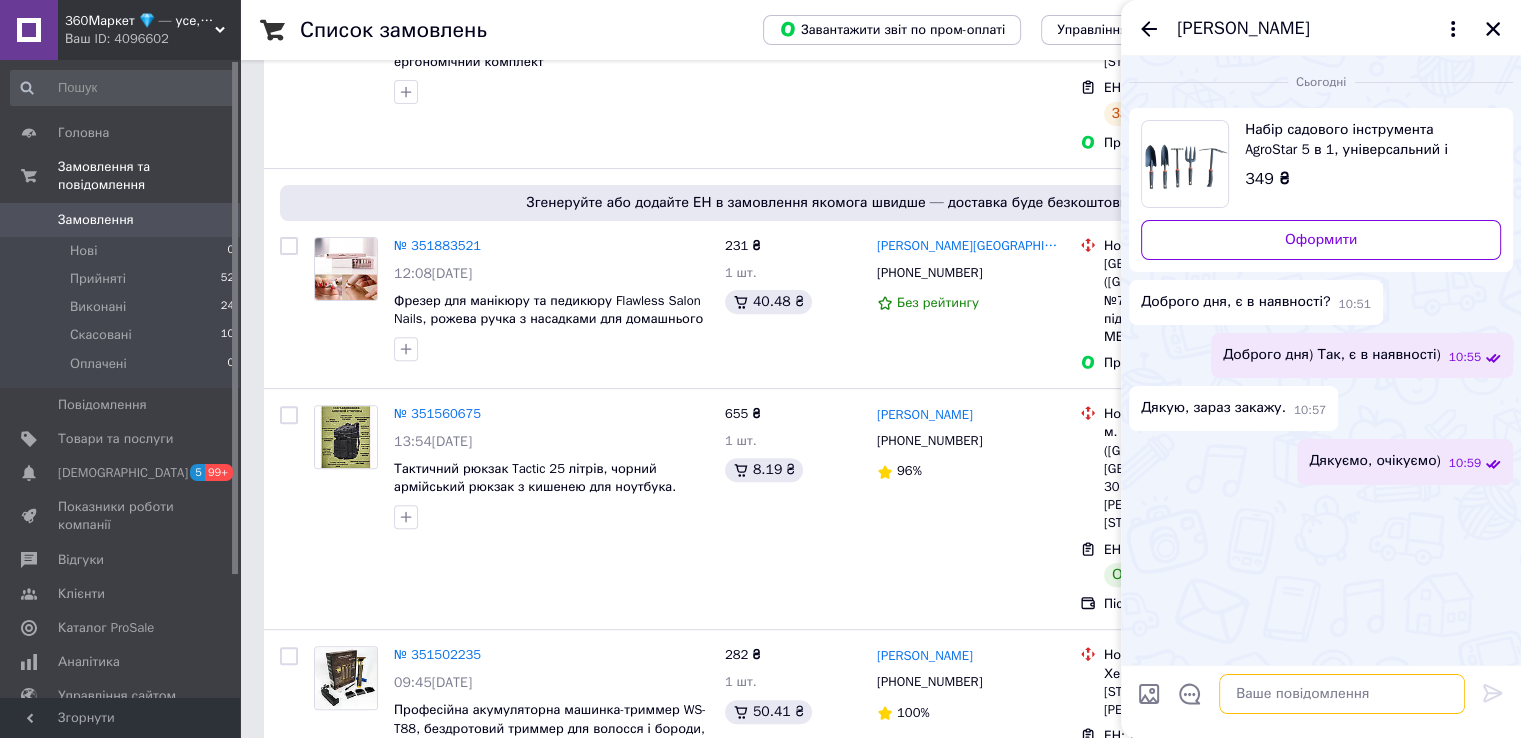 click at bounding box center (1342, 694) 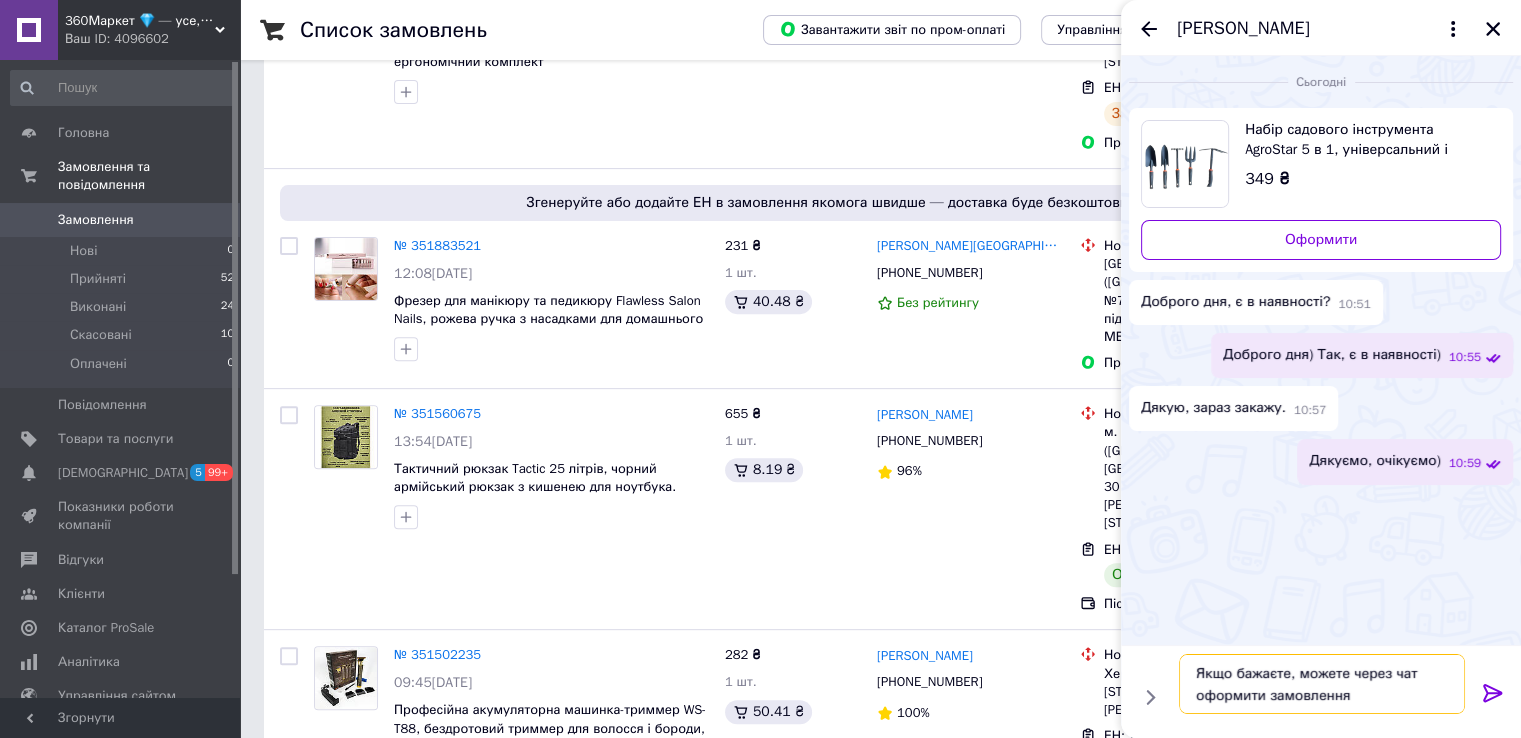 type on "Якщо бажаєте, можете через чат оформити замовлення)" 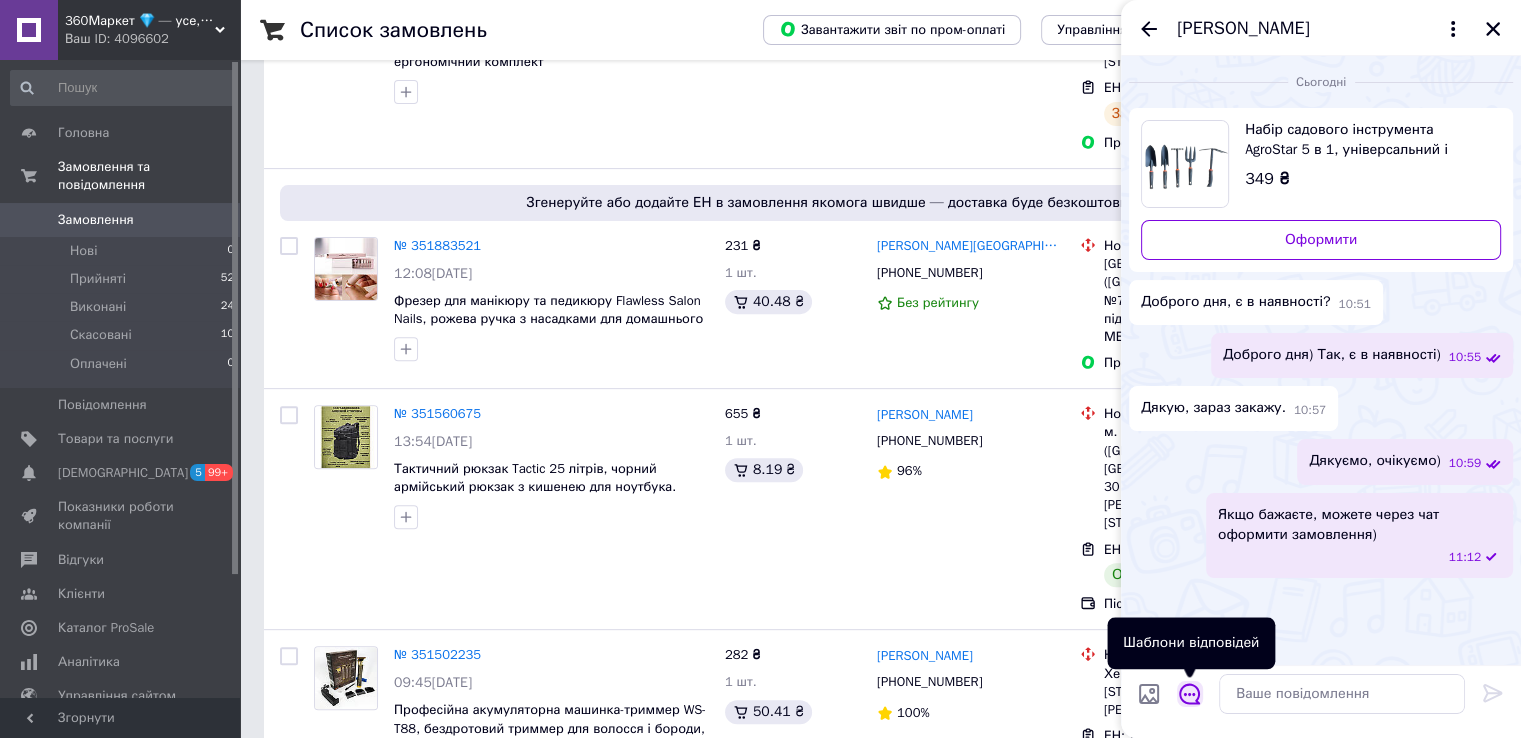 click 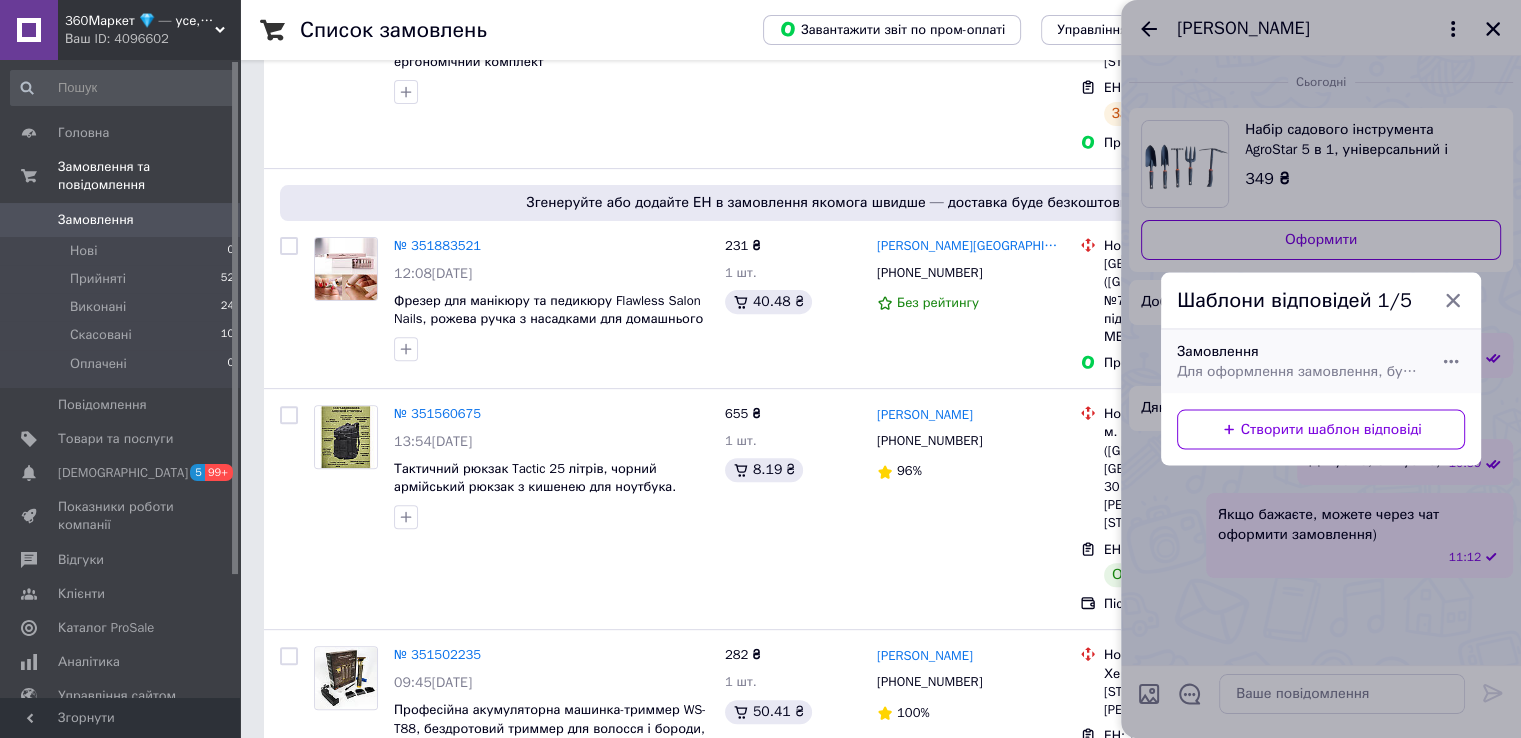 click on "Для оформлення замовлення, будь ласка, вкажіть:
1️⃣ Ваше ПІБ
2️⃣ Контактний номер телефону
3️⃣ Адресу доставки (місто, відділення пошти)
Будемо вдячні, якщо після отримання посилки ви залишите відгук про нашу роботу. 😊" at bounding box center [1299, 372] 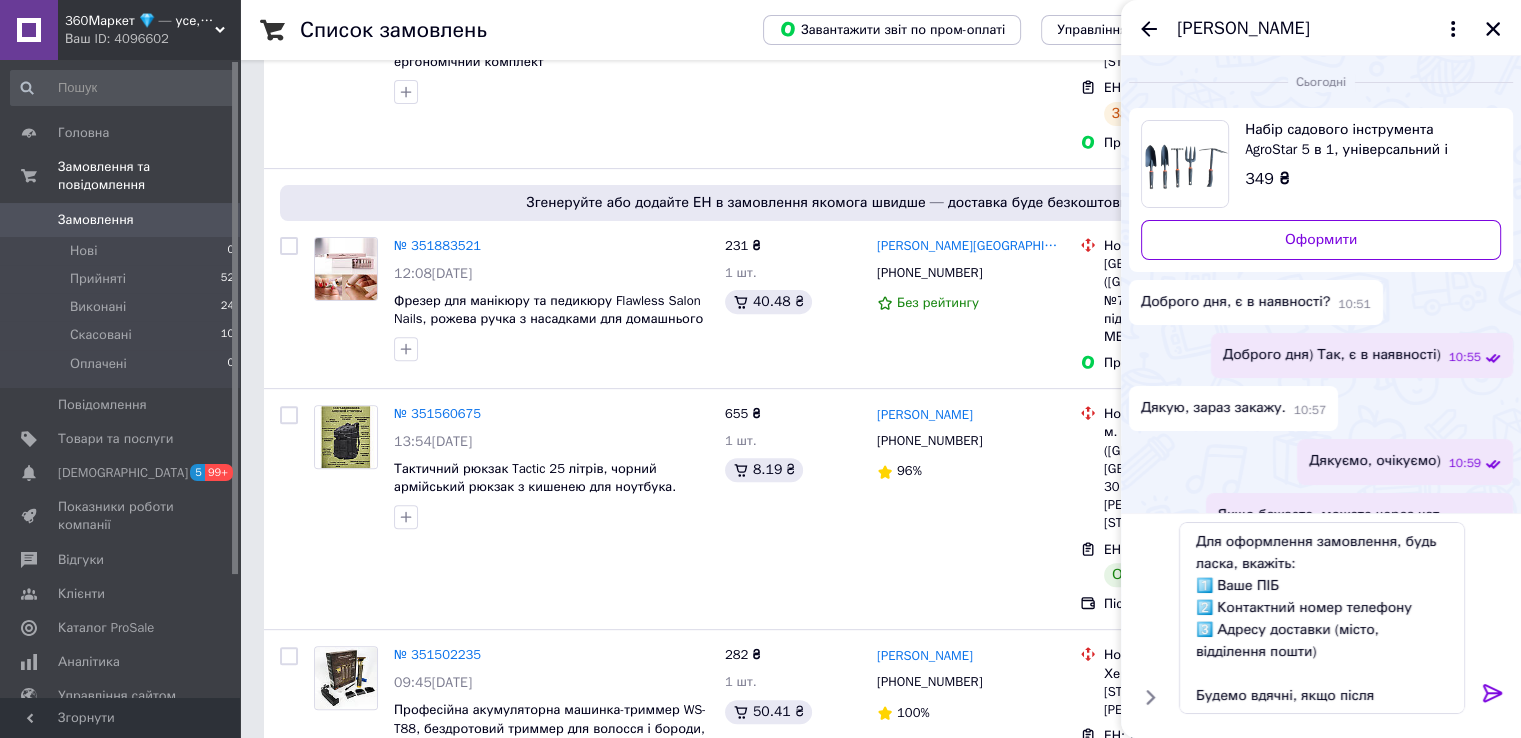 click 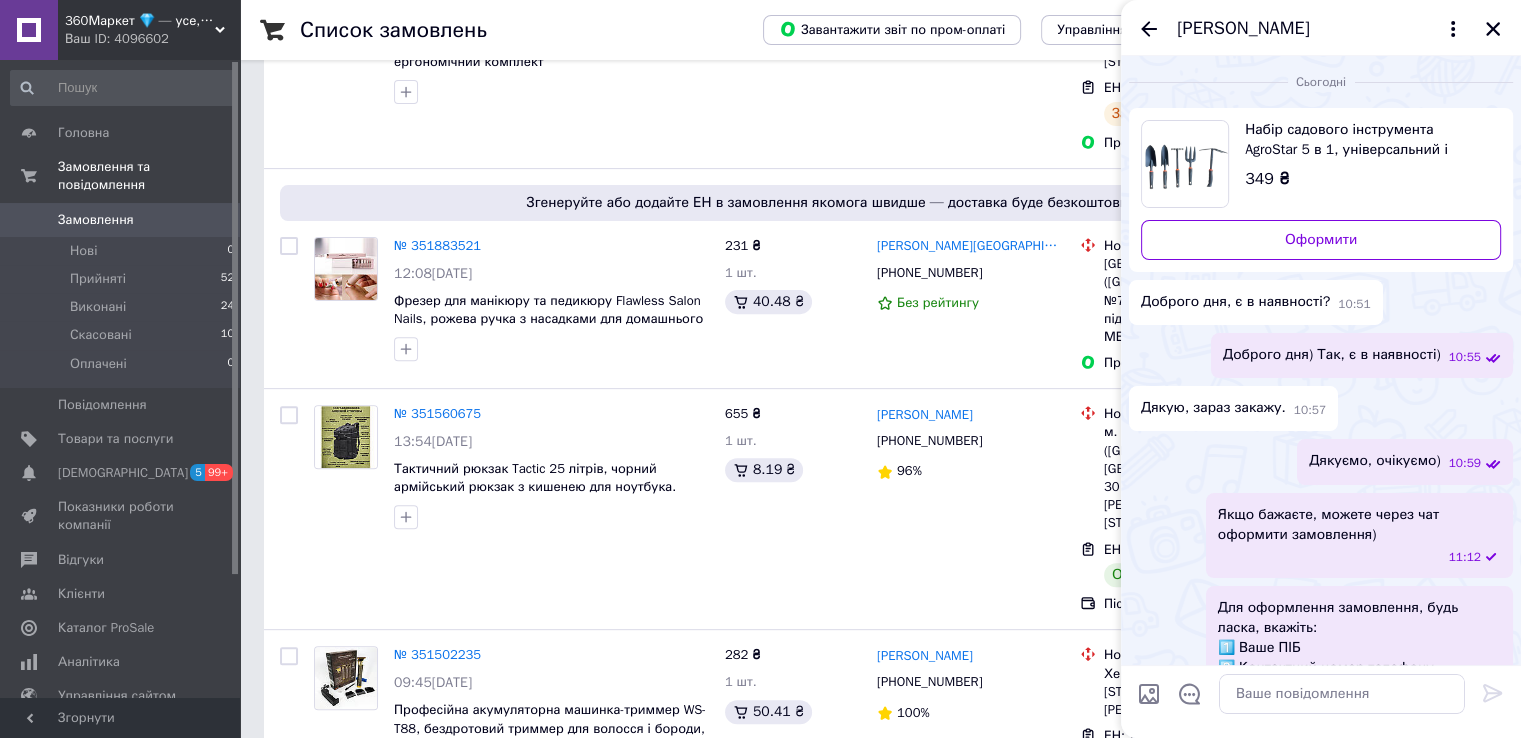 scroll, scrollTop: 174, scrollLeft: 0, axis: vertical 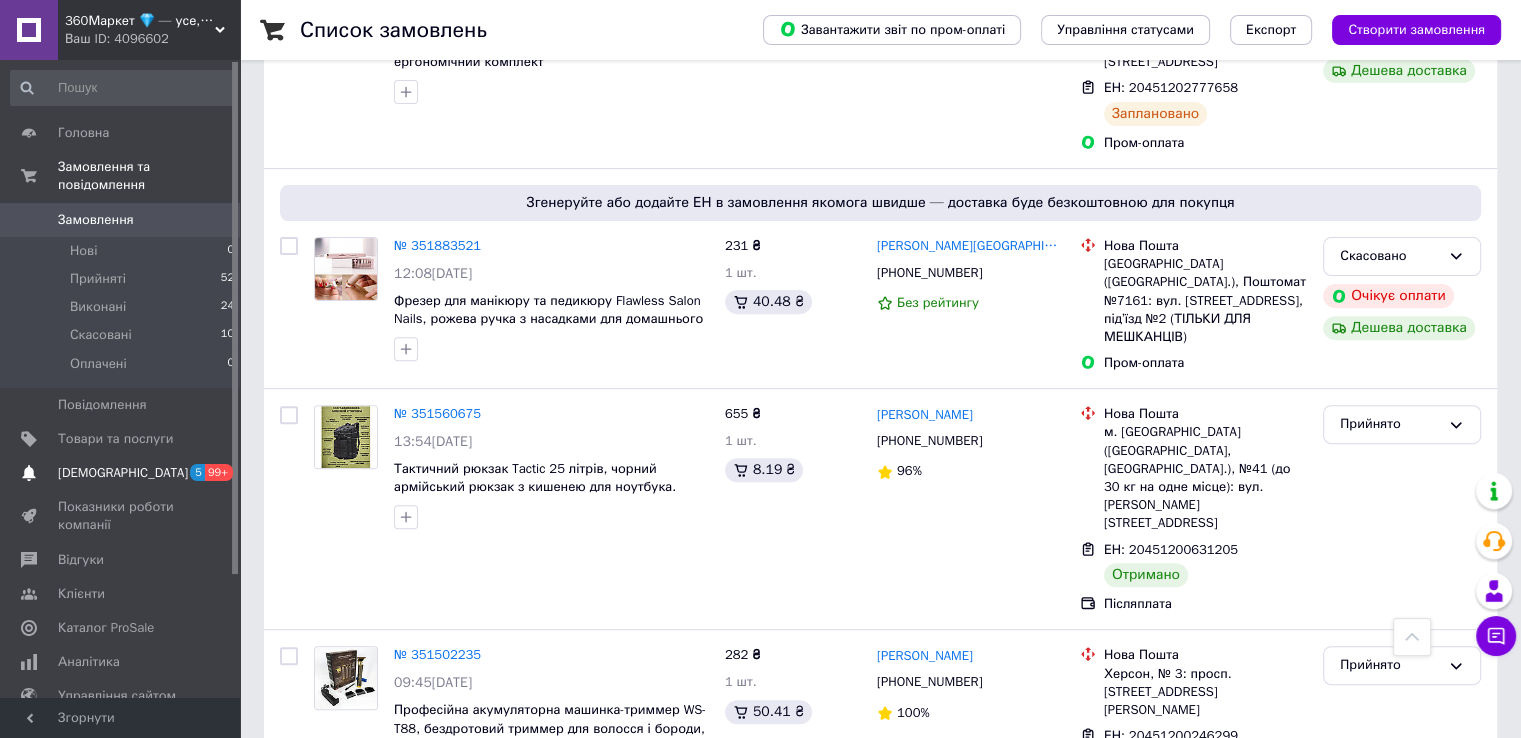 click on "[DEMOGRAPHIC_DATA]" at bounding box center (121, 473) 